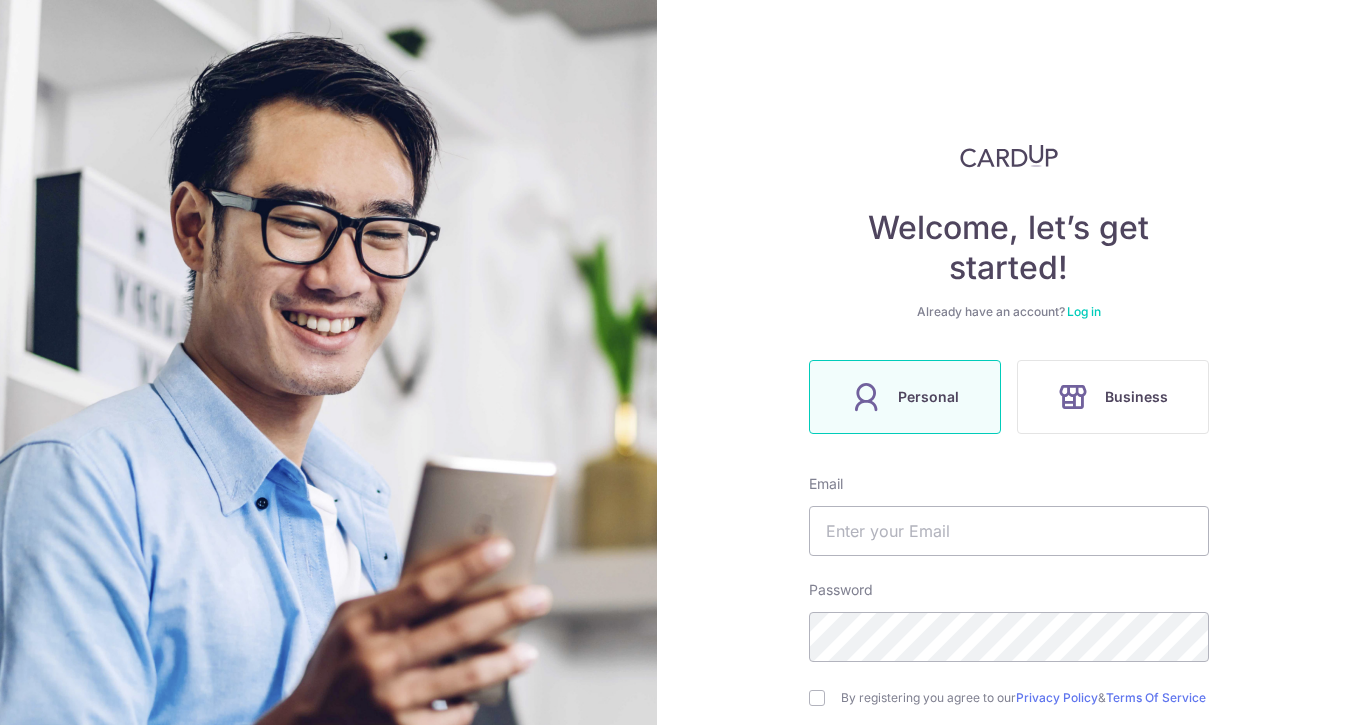 scroll, scrollTop: 0, scrollLeft: 0, axis: both 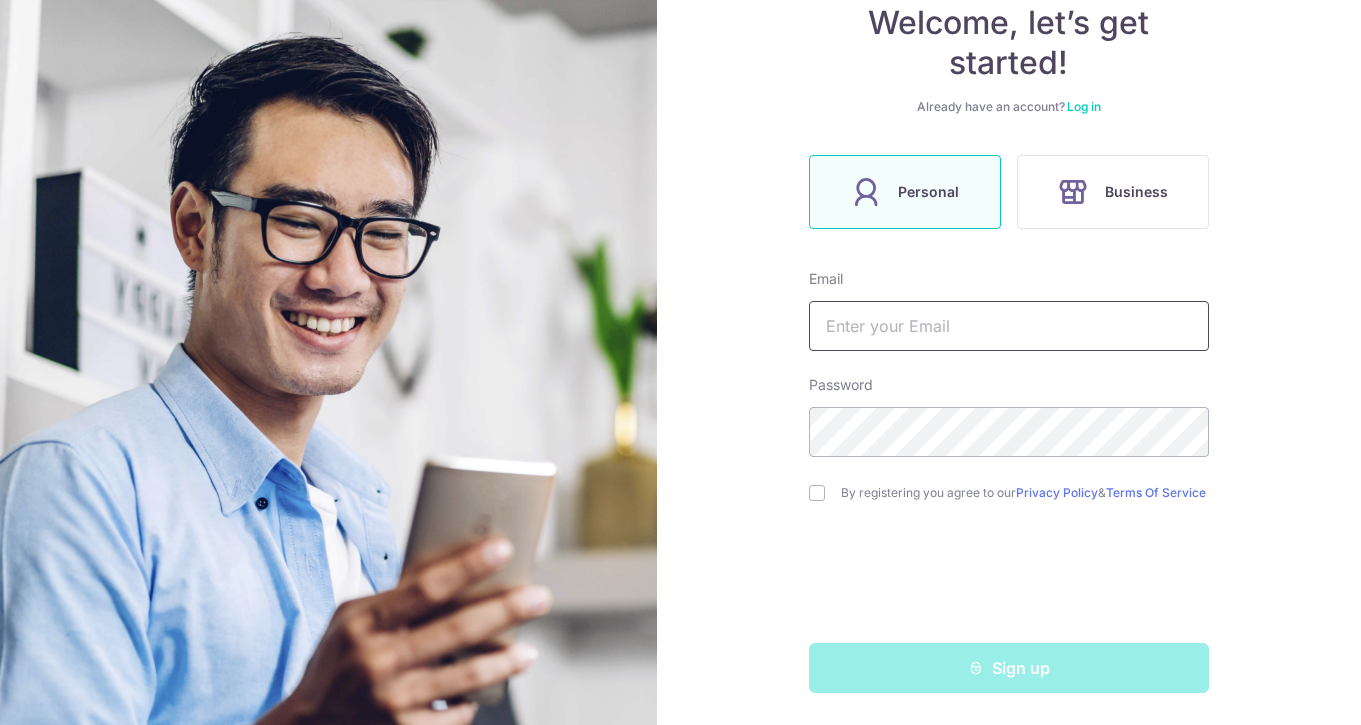 click at bounding box center (1009, 326) 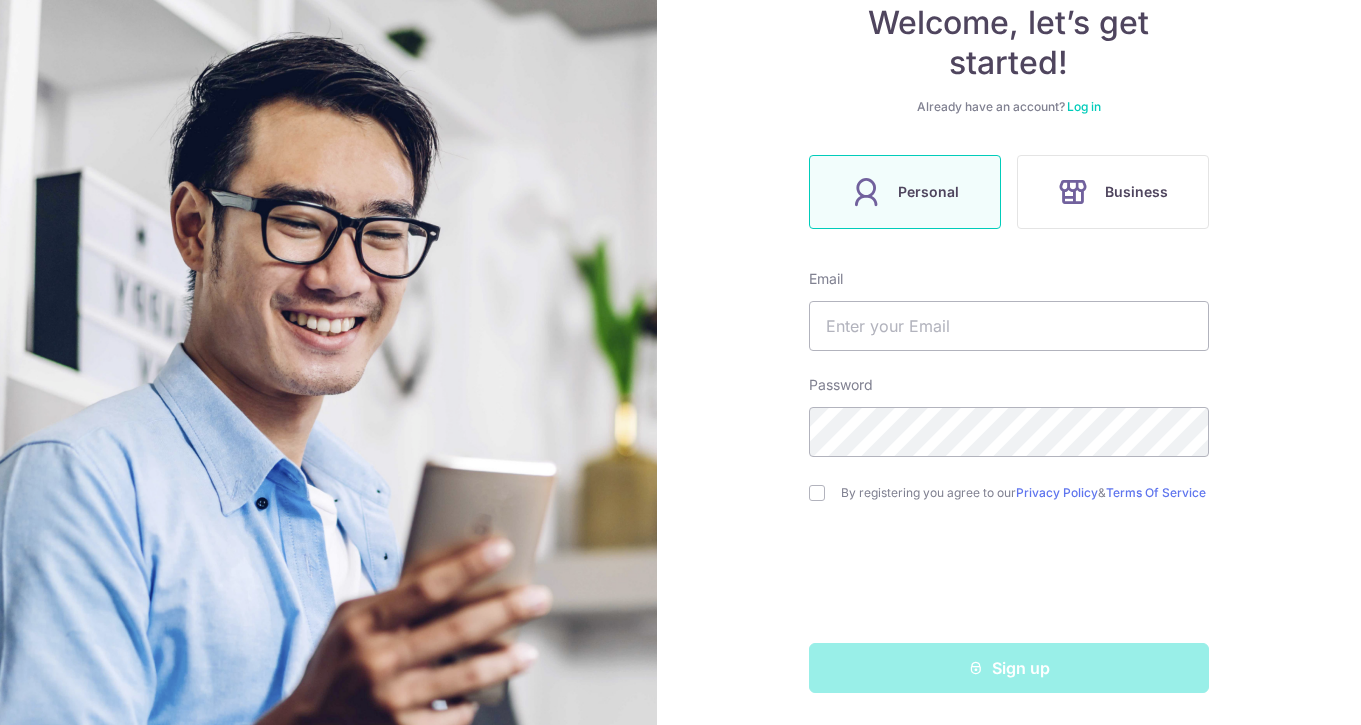 click at bounding box center [328, 512] 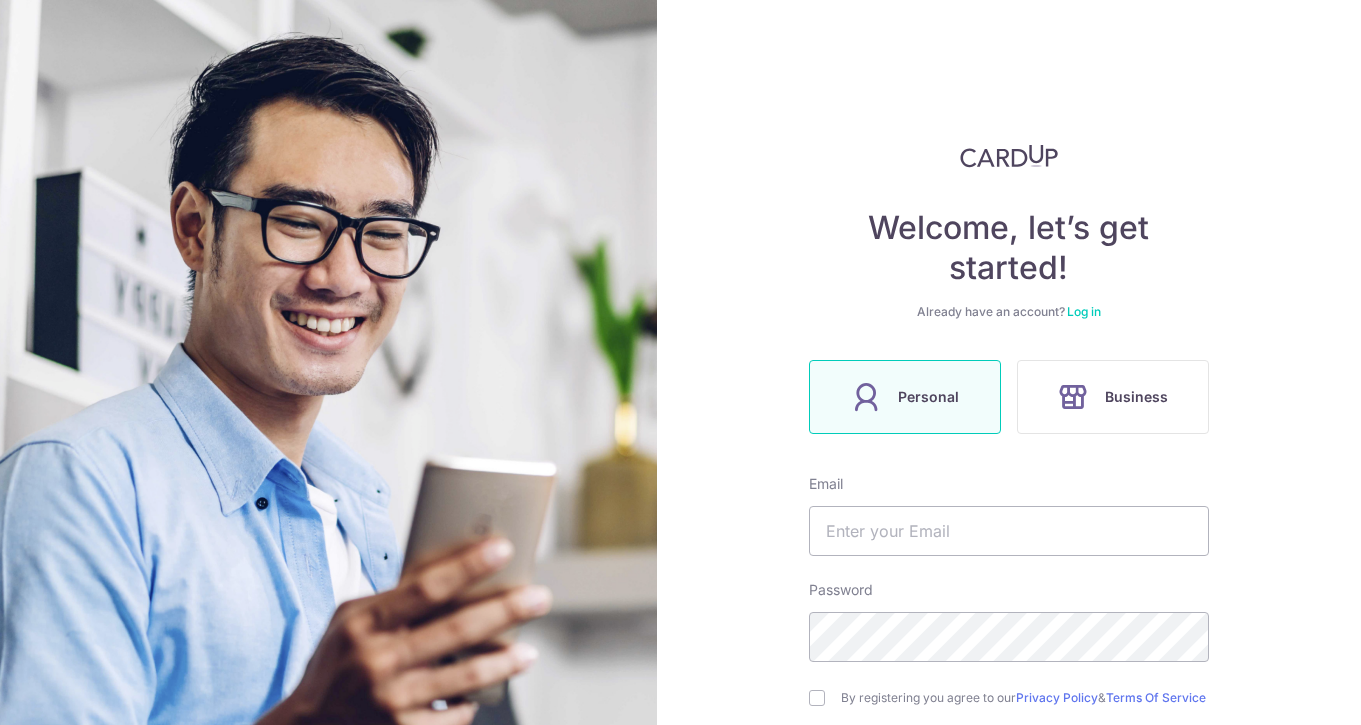 scroll, scrollTop: 0, scrollLeft: 0, axis: both 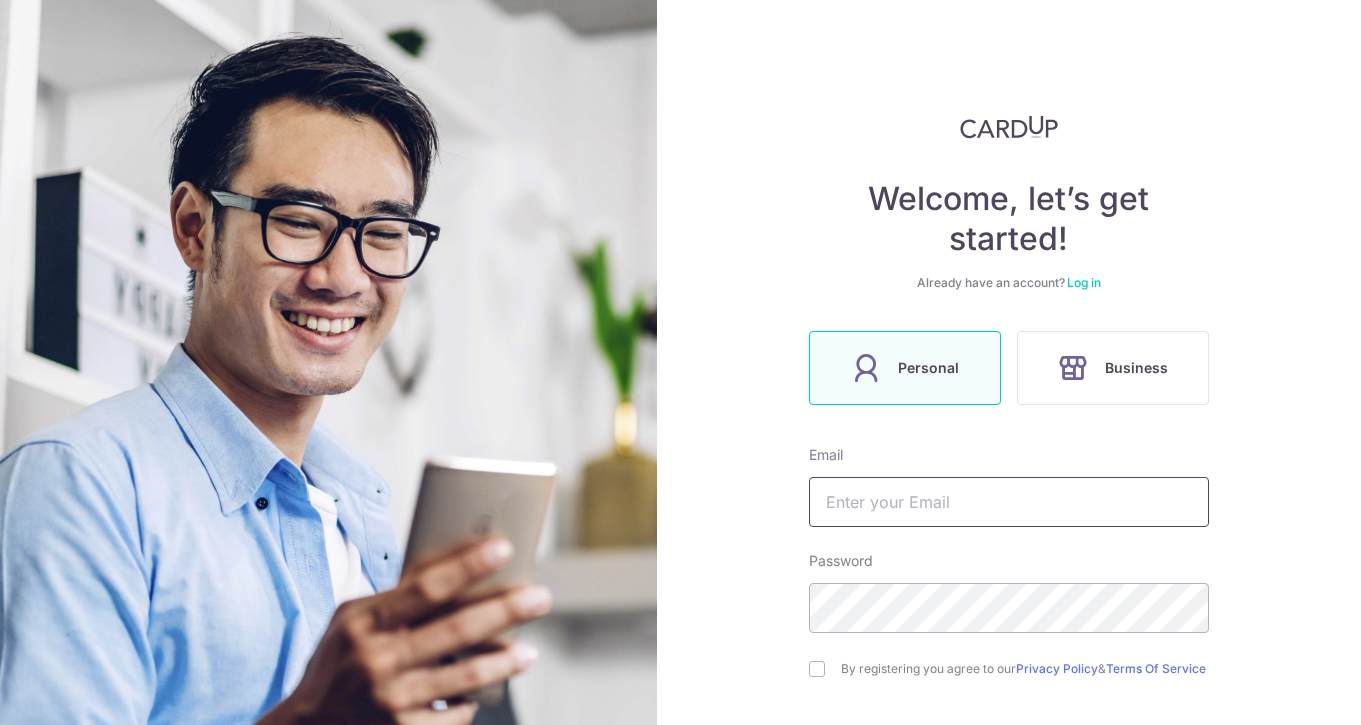 click at bounding box center [1009, 502] 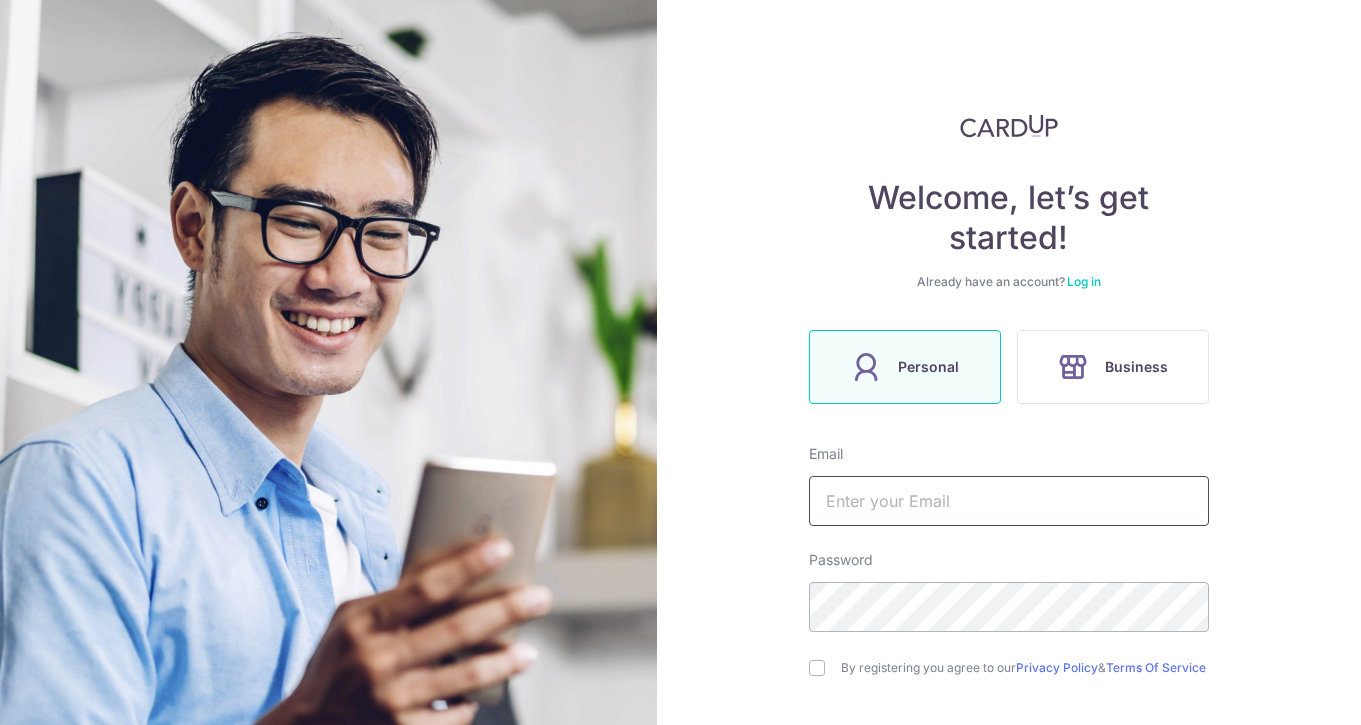 click at bounding box center (1009, 501) 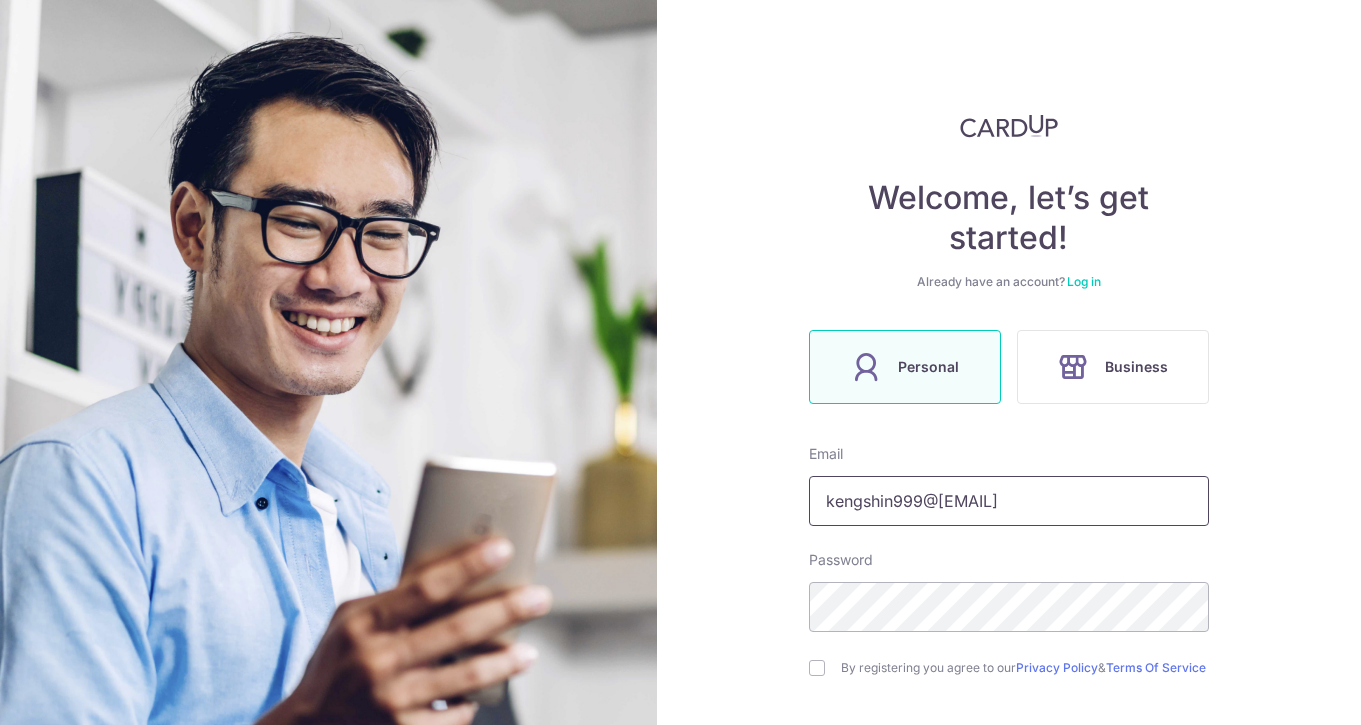 type on "kengshin999@[EMAIL]" 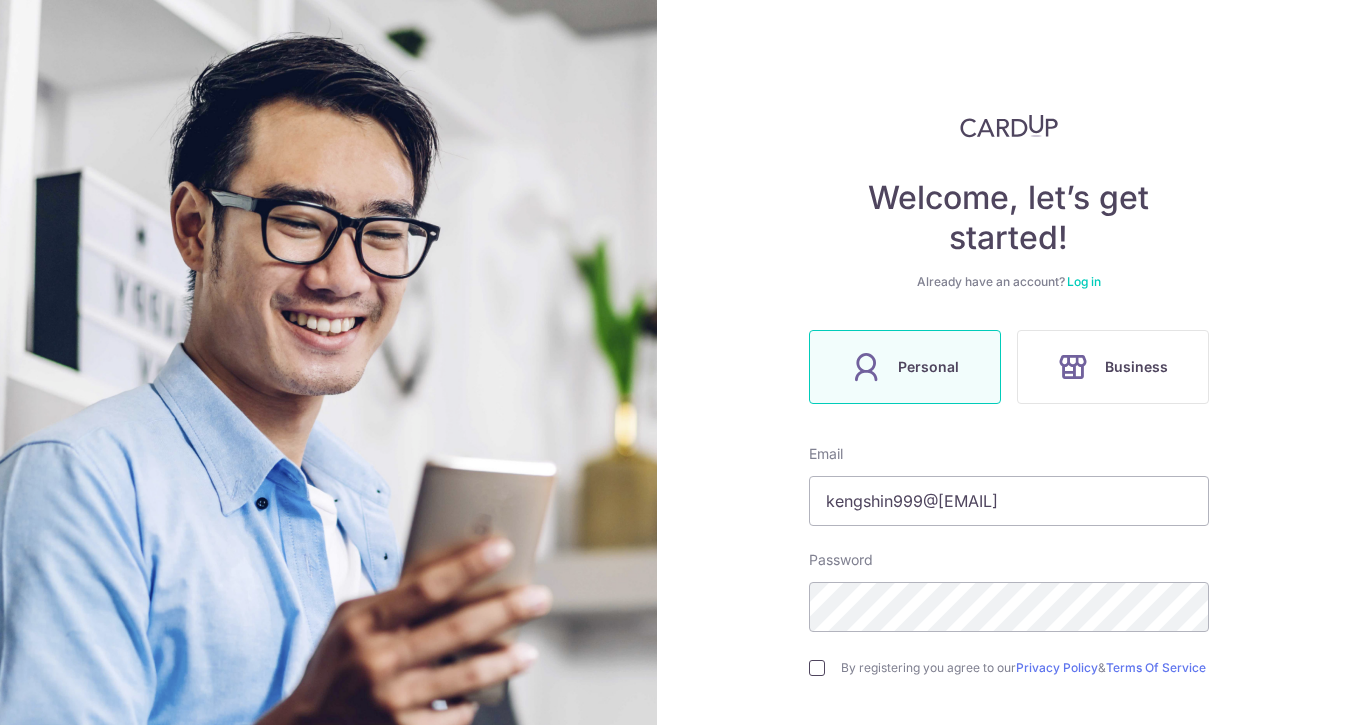 click at bounding box center [817, 668] 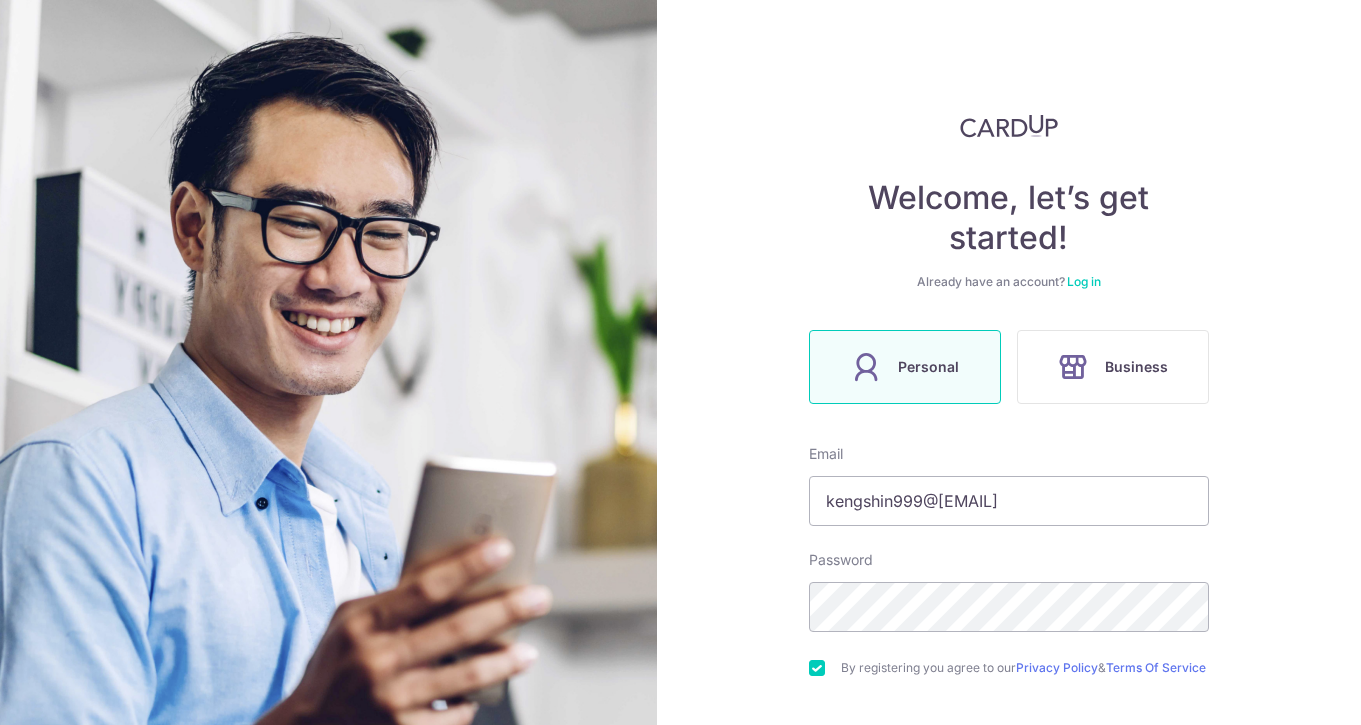 scroll, scrollTop: 213, scrollLeft: 0, axis: vertical 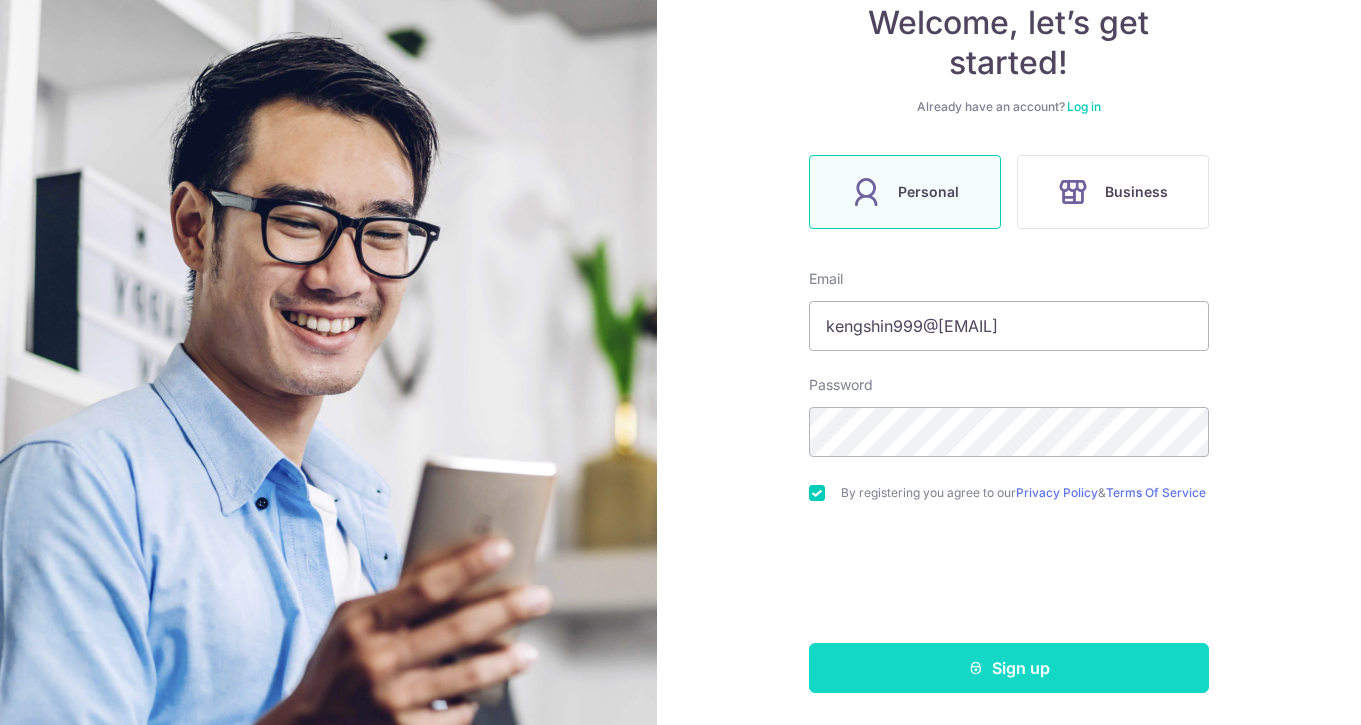click on "Sign up" at bounding box center (1009, 668) 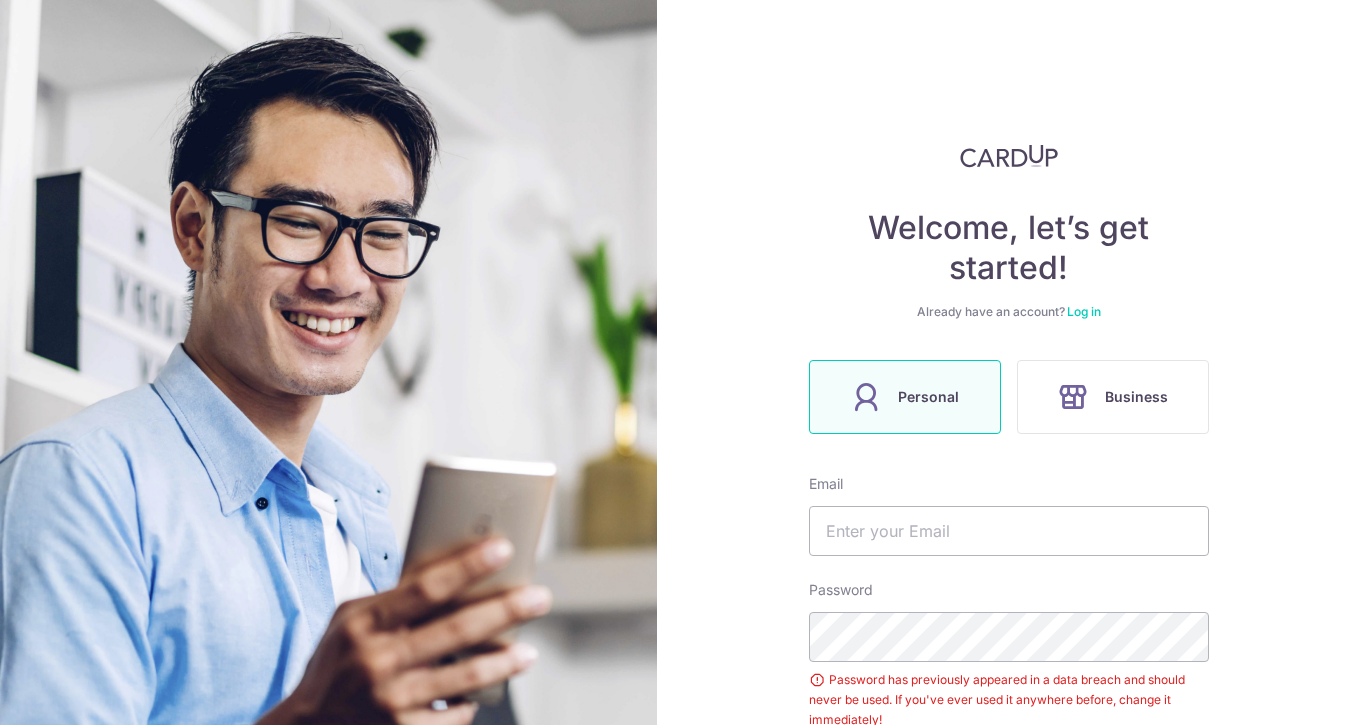 scroll, scrollTop: 0, scrollLeft: 0, axis: both 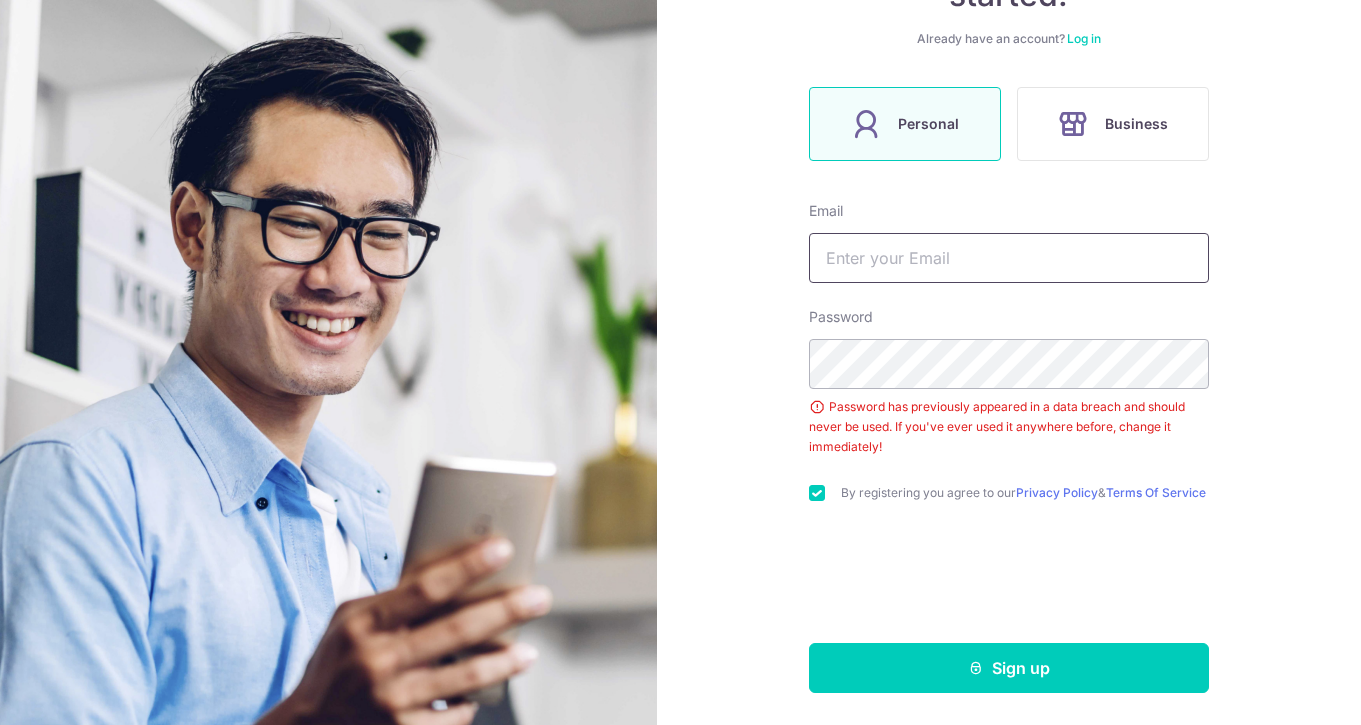 click at bounding box center (1009, 258) 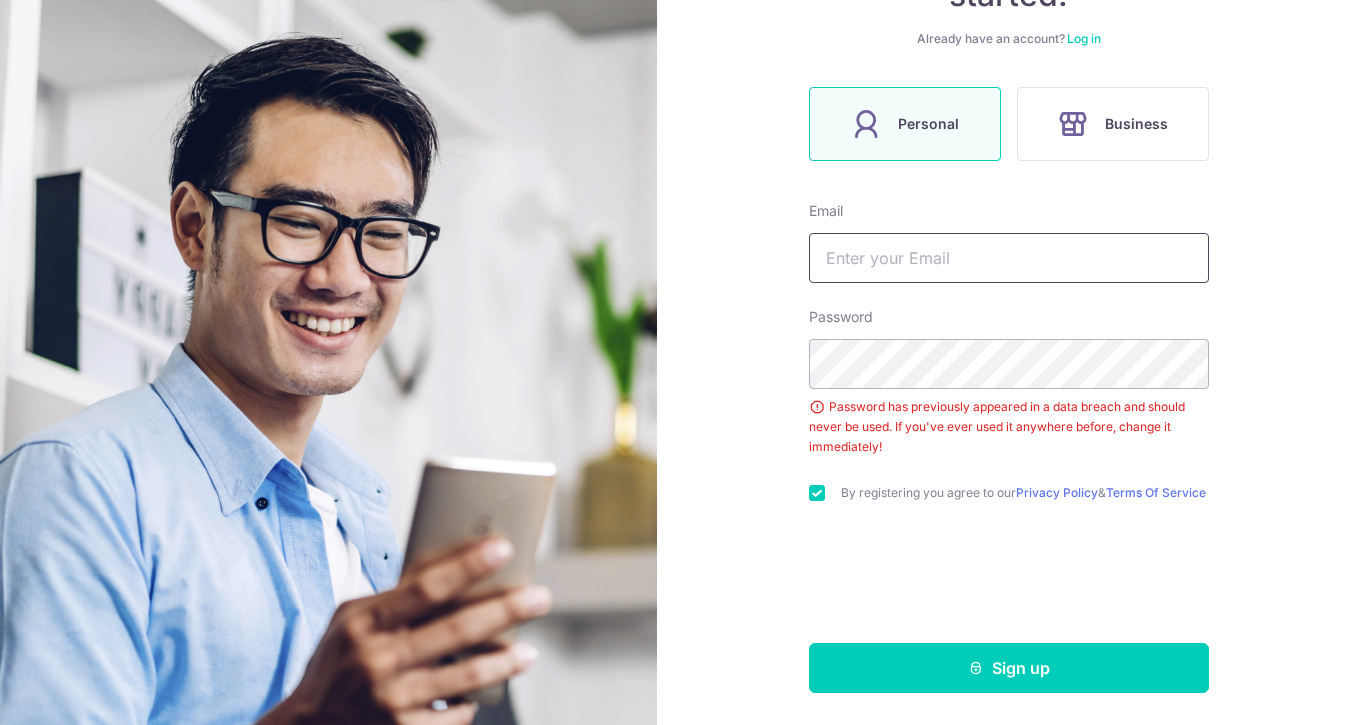 type on "kengshin999@[EMAIL]" 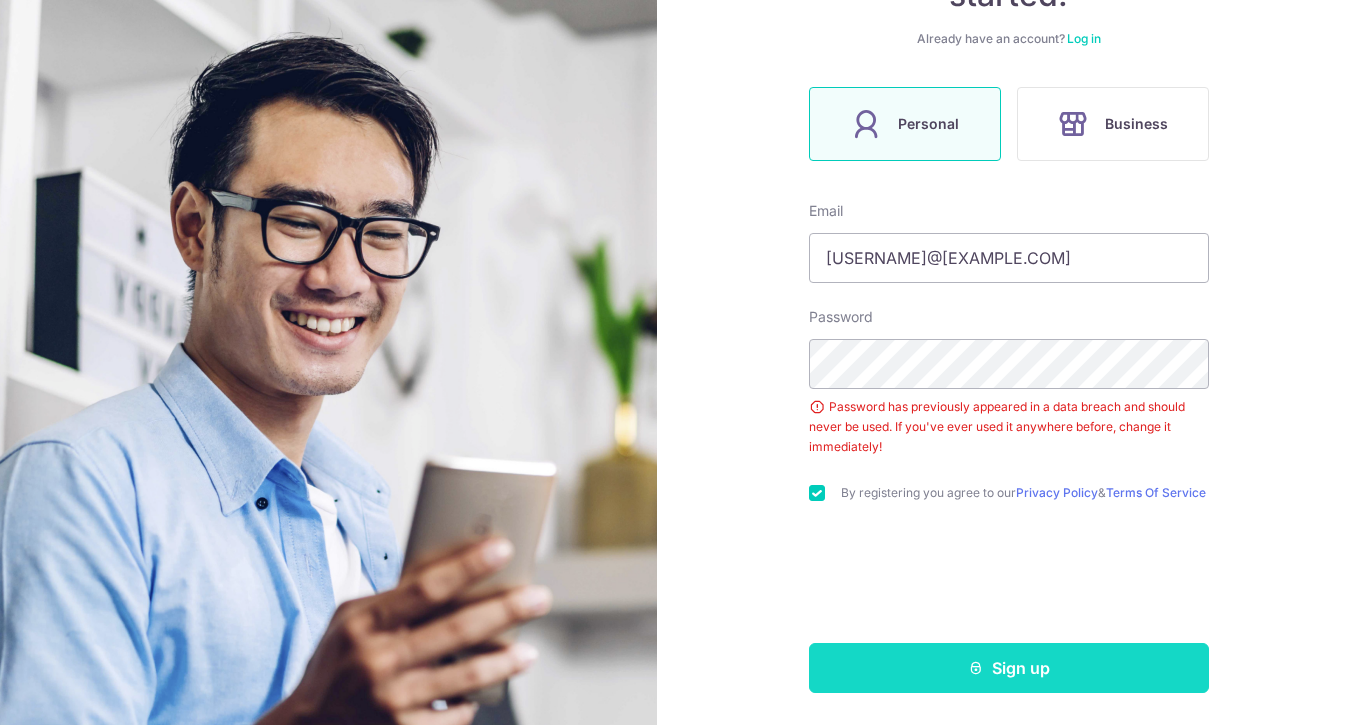 click on "Sign up" at bounding box center (1009, 668) 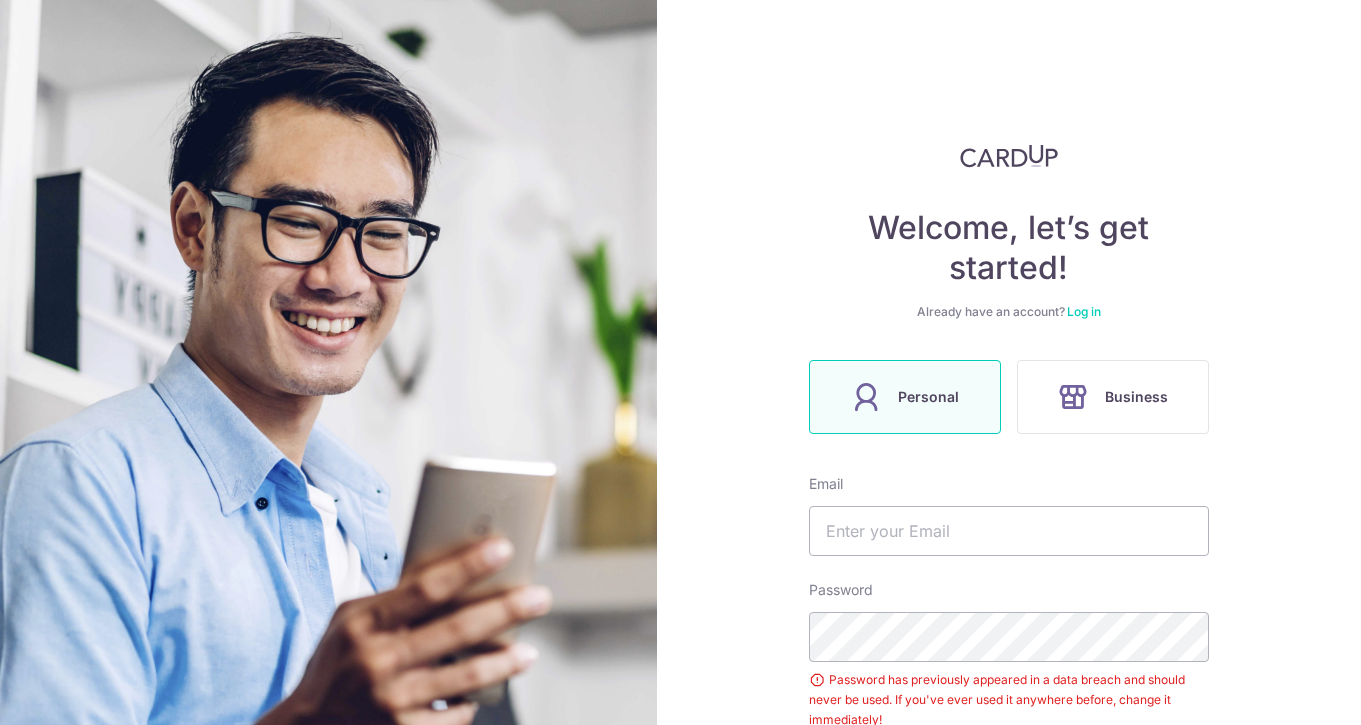 scroll, scrollTop: 0, scrollLeft: 0, axis: both 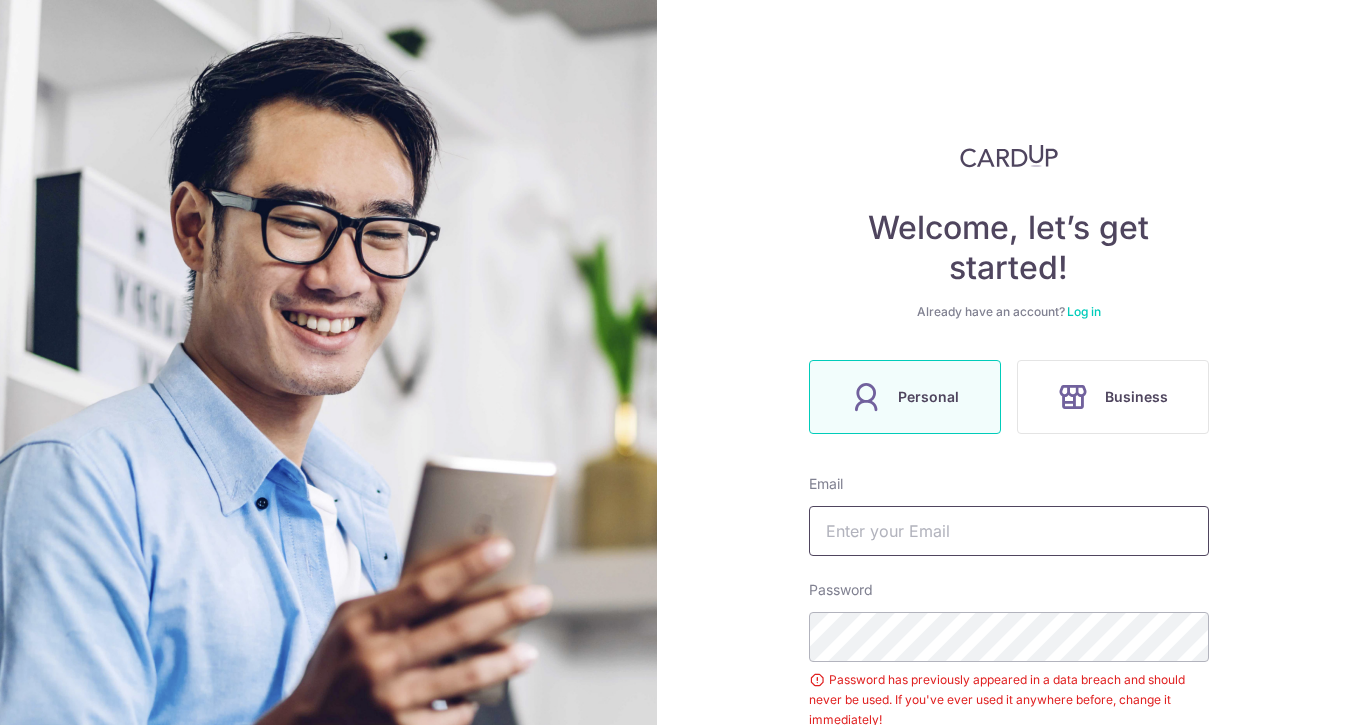 click at bounding box center [1009, 531] 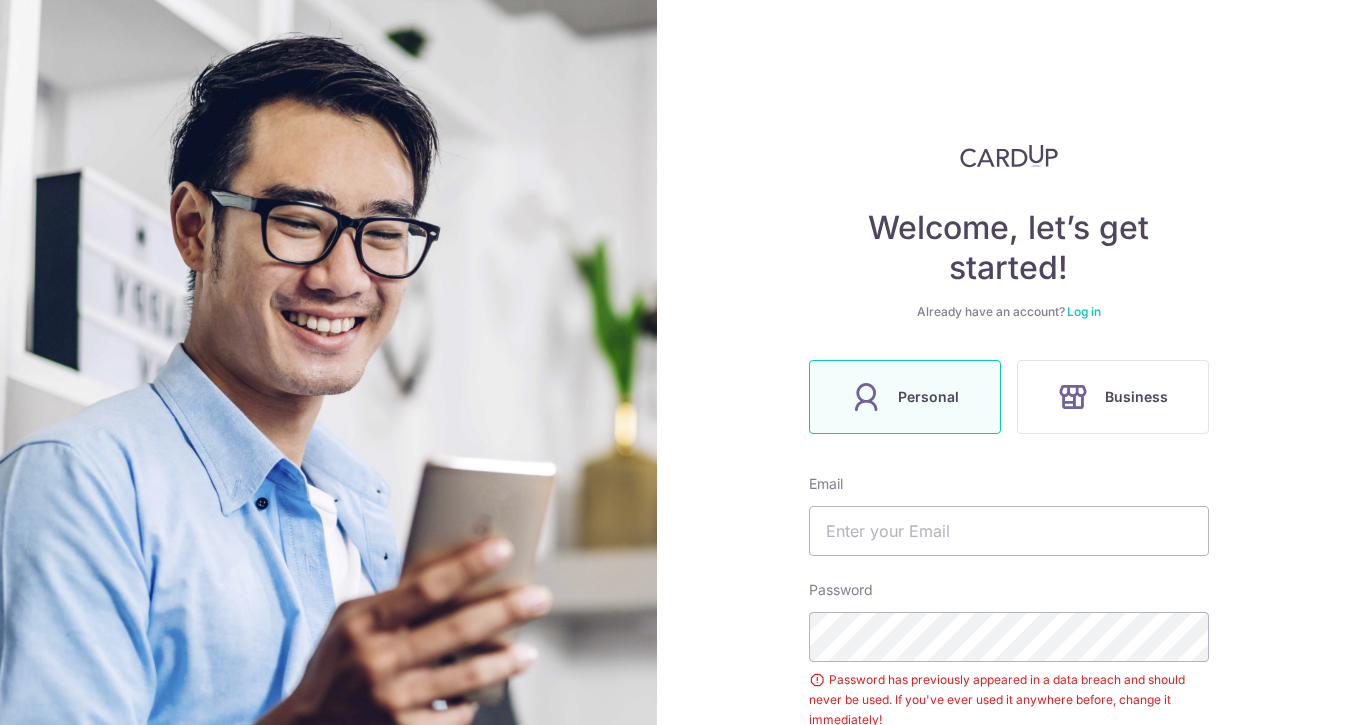 click on "Welcome, let’s get started!
Already have an account?  Log in
Personal
Business
Email
Password
Password has previously appeared in a data breach and should never be used. If you've ever used it anywhere before, change it immediately!
By registering you agree to our
Privacy Policy
&  Terms Of Service" at bounding box center [1009, 362] 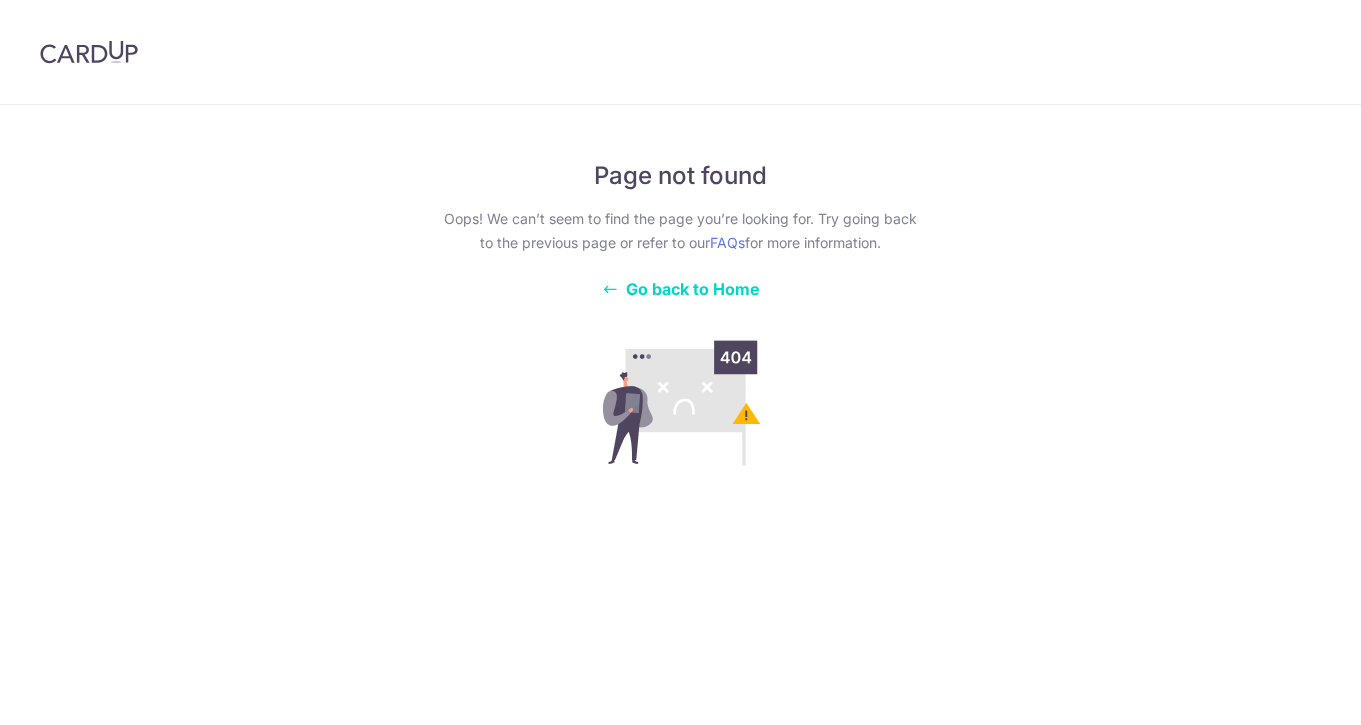 scroll, scrollTop: 0, scrollLeft: 0, axis: both 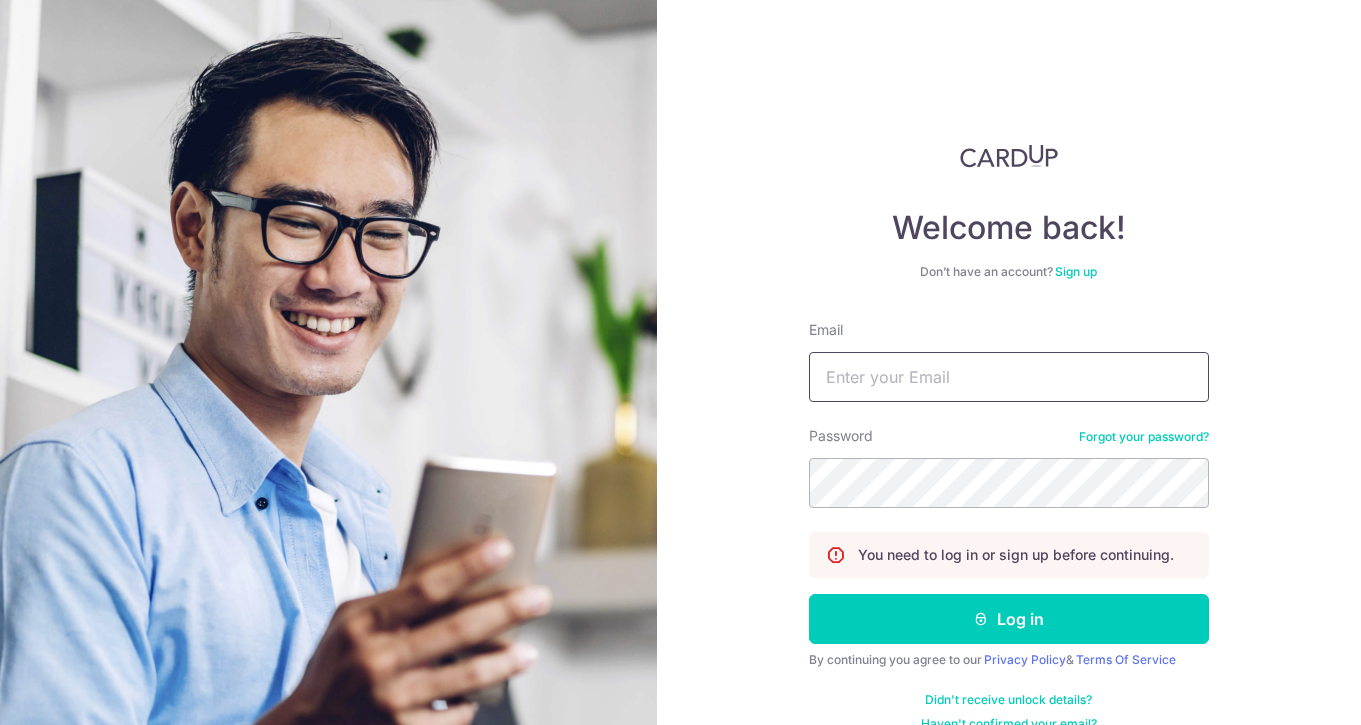 click on "Email" at bounding box center (1009, 377) 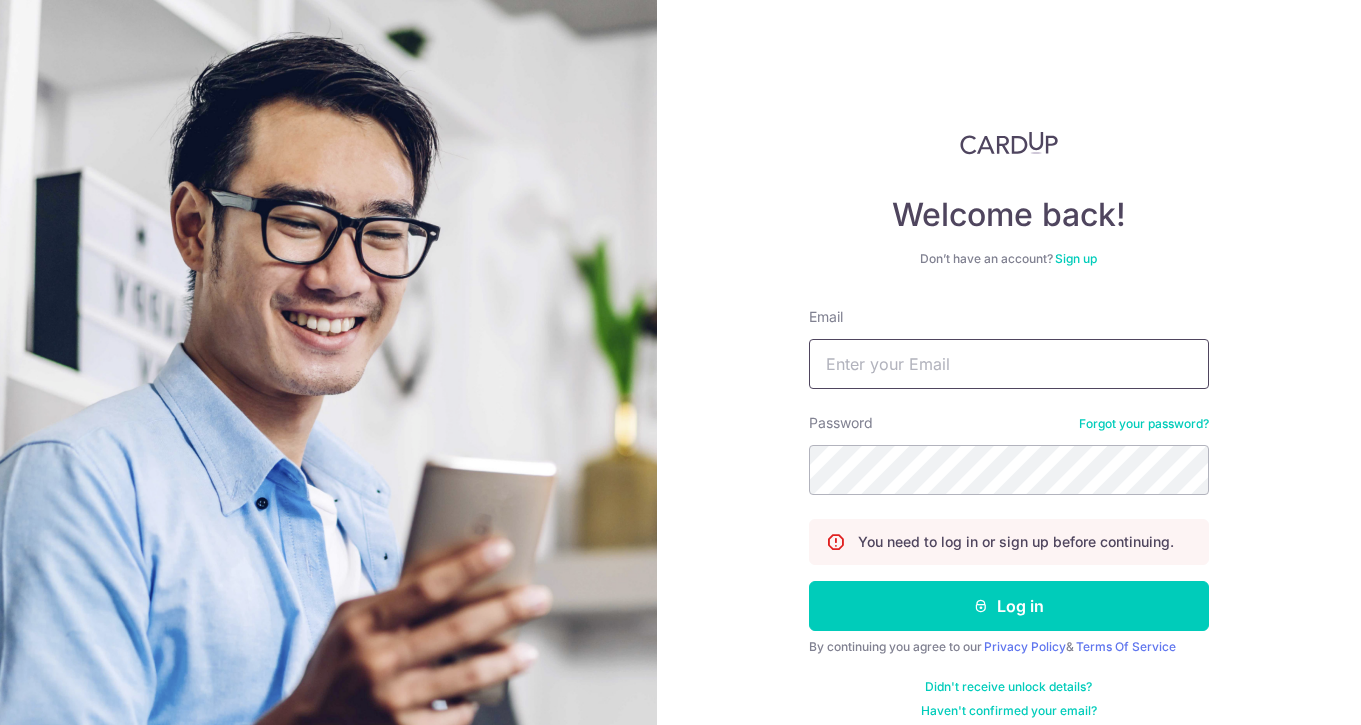 scroll, scrollTop: 14, scrollLeft: 0, axis: vertical 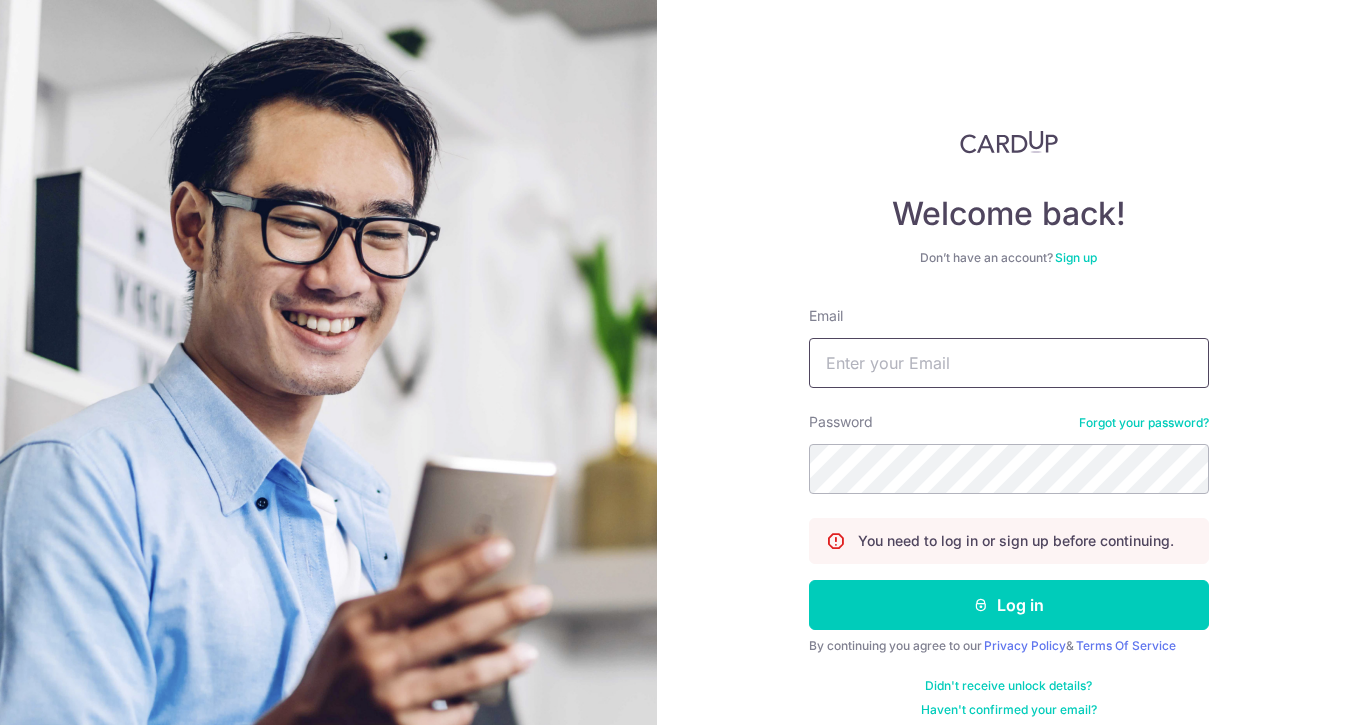 type on "[USERNAME]@[example.com]" 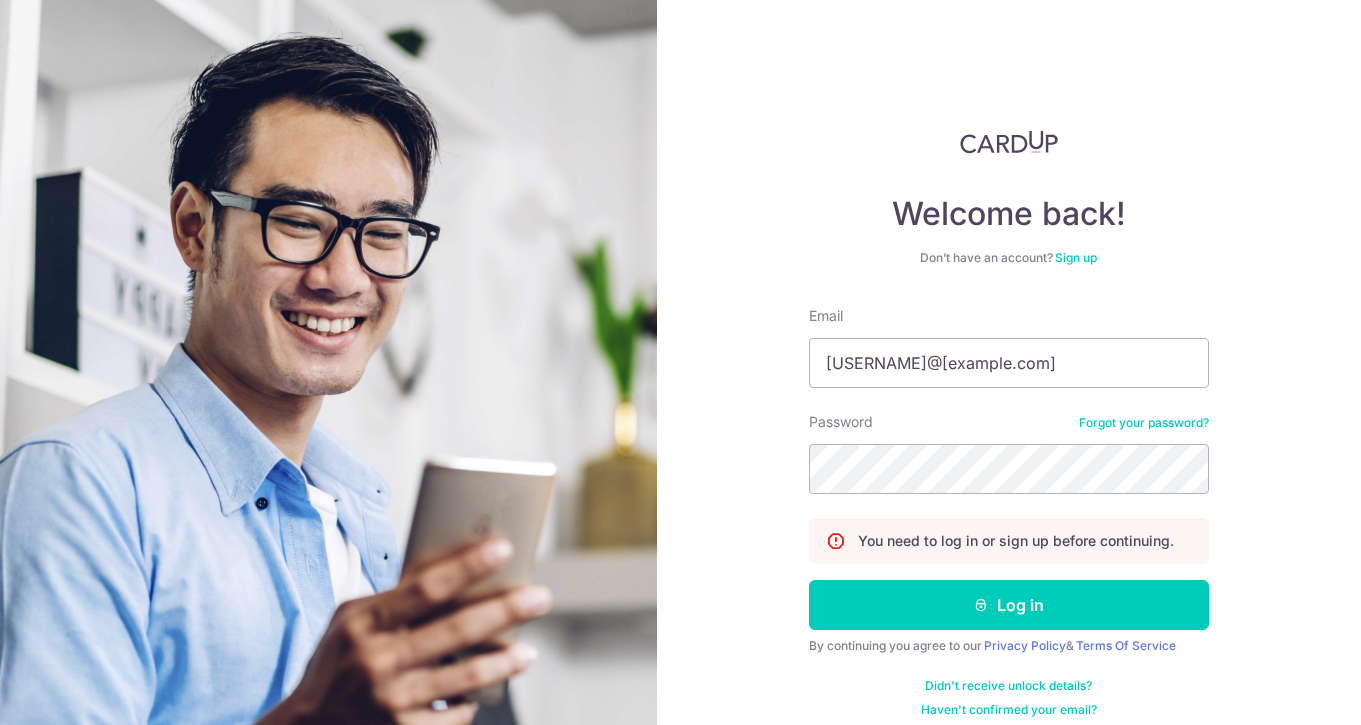 click on "Forgot your password?" at bounding box center [1144, 423] 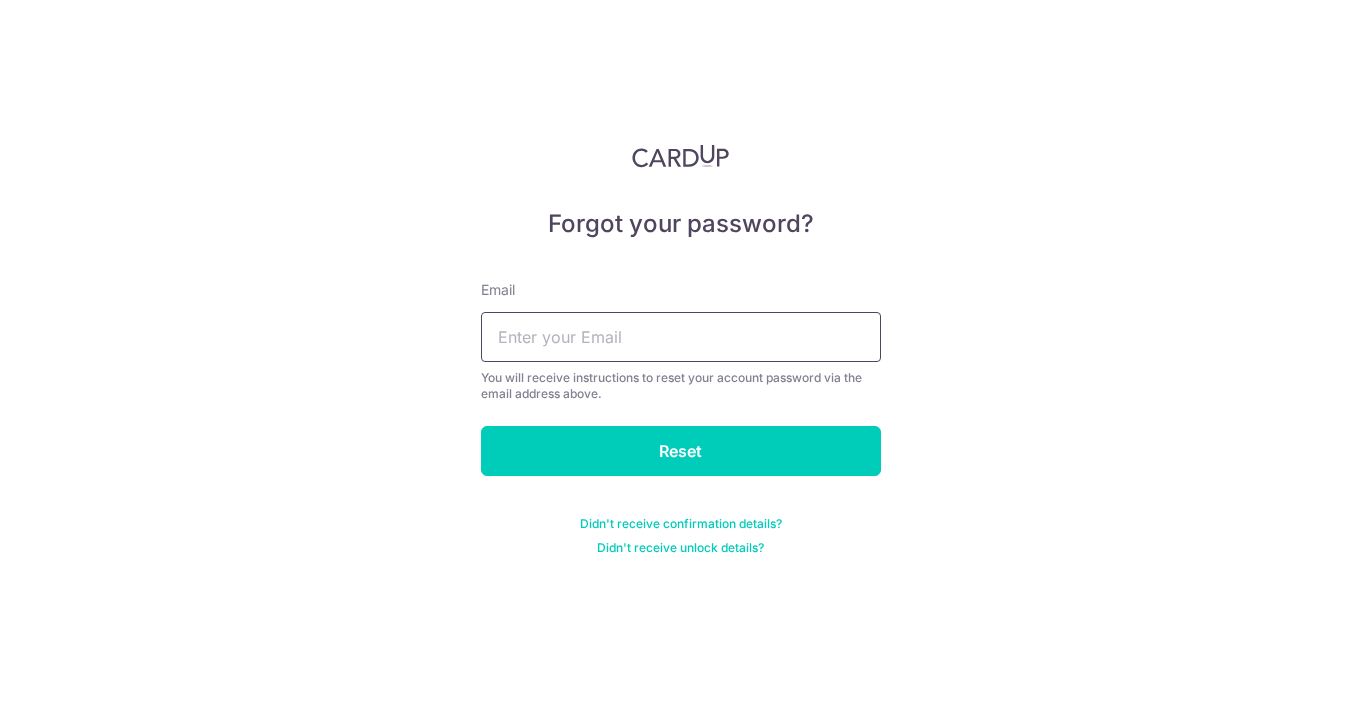 drag, startPoint x: 613, startPoint y: 323, endPoint x: 616, endPoint y: 333, distance: 10.440307 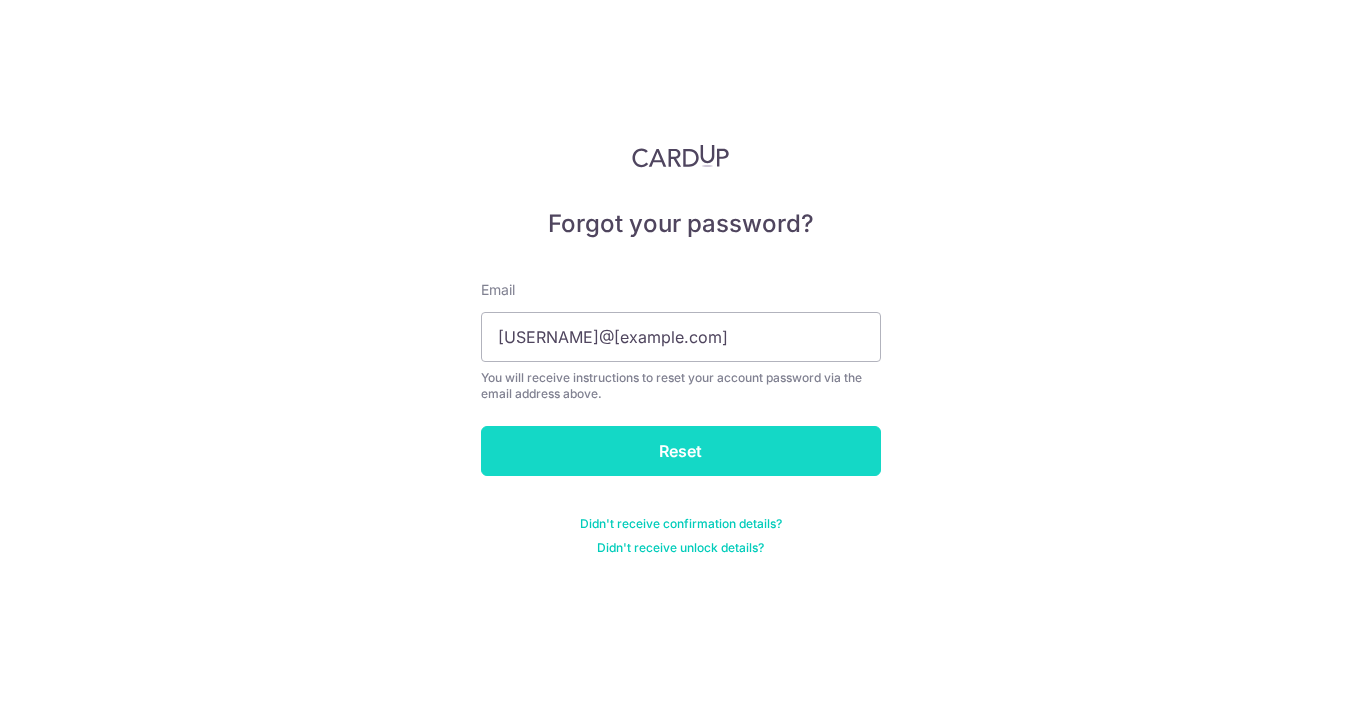 click on "Reset" at bounding box center (681, 451) 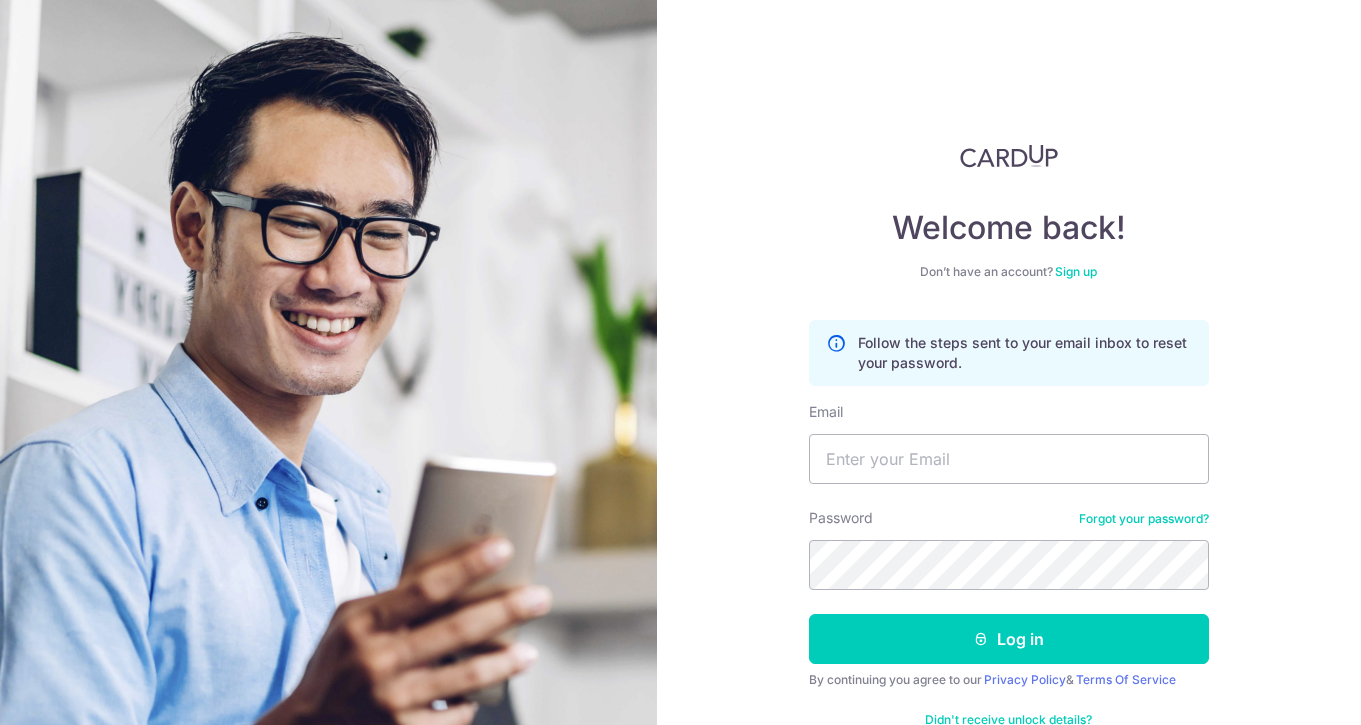 scroll, scrollTop: 0, scrollLeft: 0, axis: both 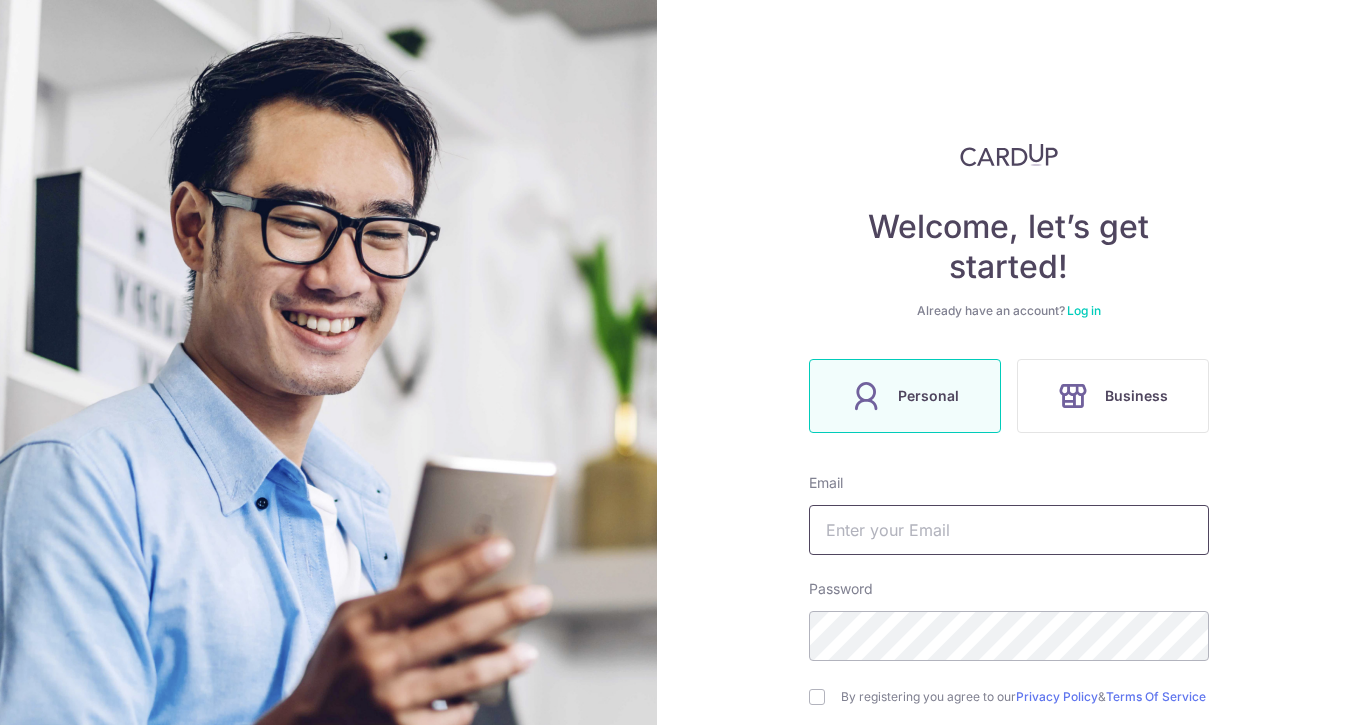 click at bounding box center (1009, 530) 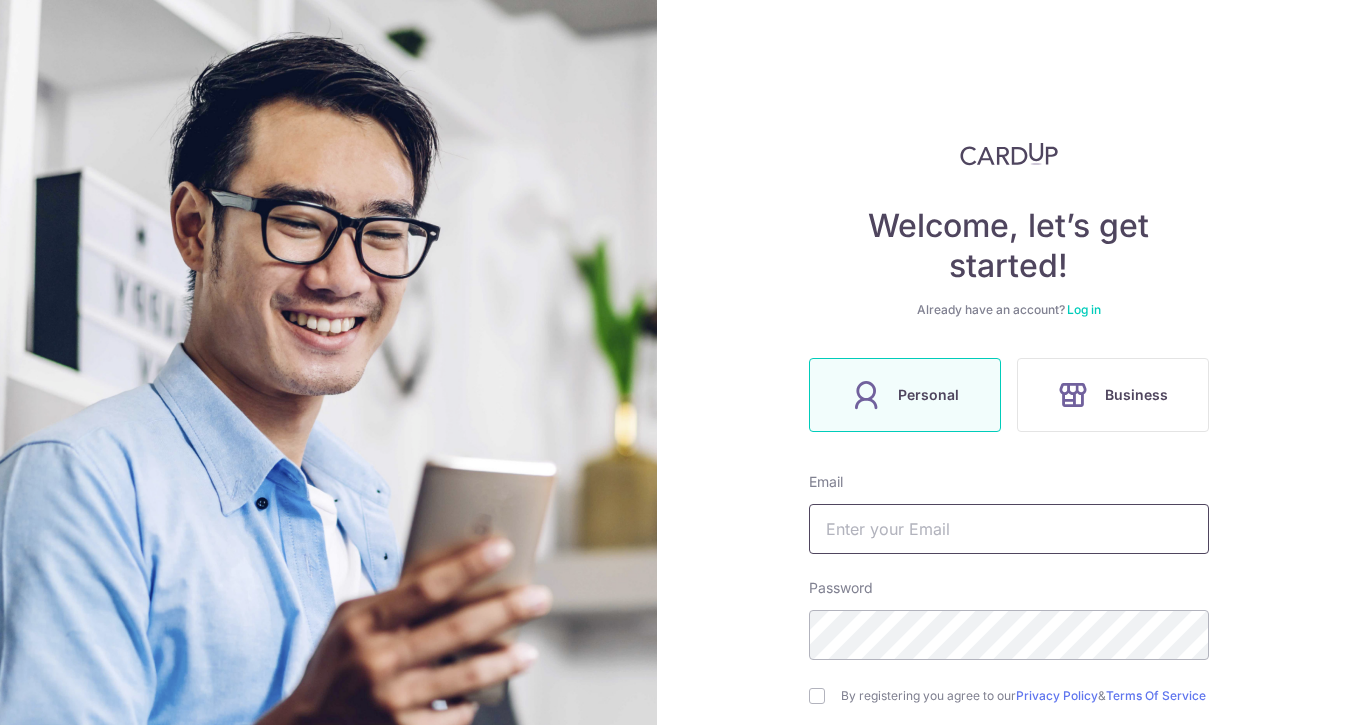 type on "[USERNAME]@[DOMAIN].com" 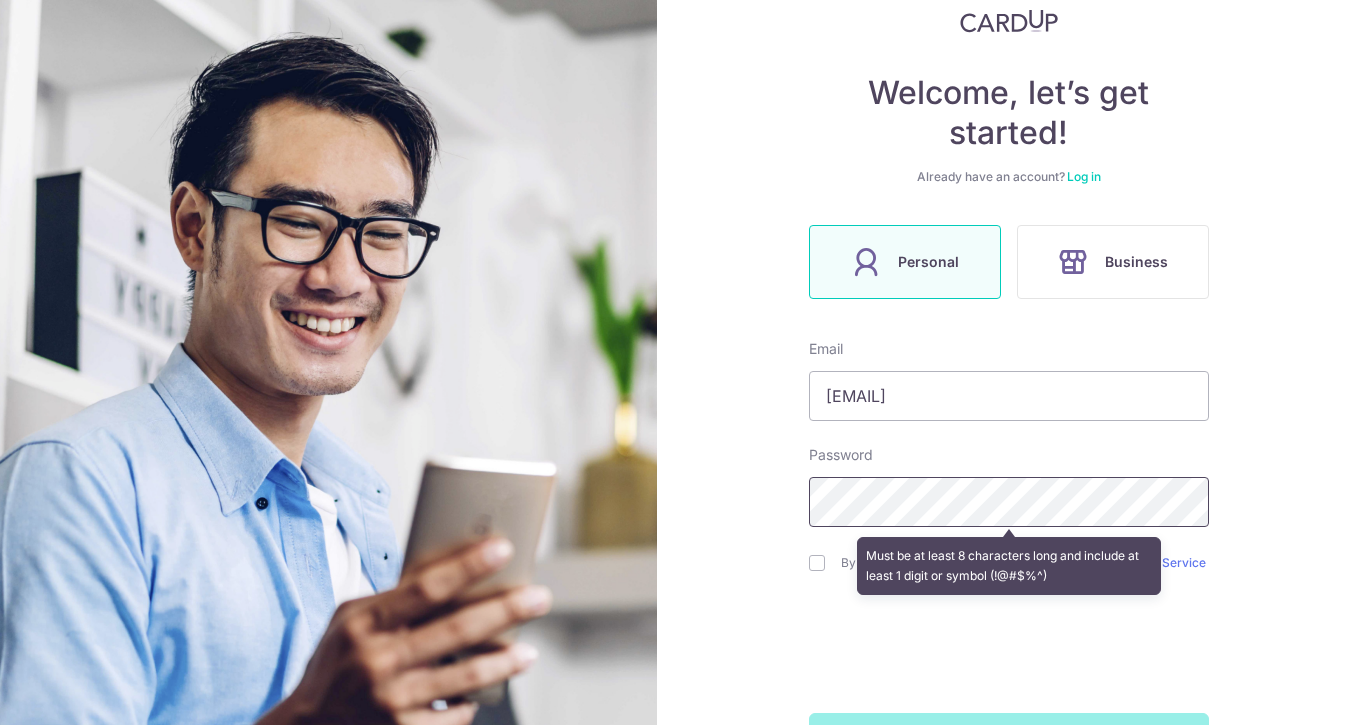 scroll, scrollTop: 213, scrollLeft: 0, axis: vertical 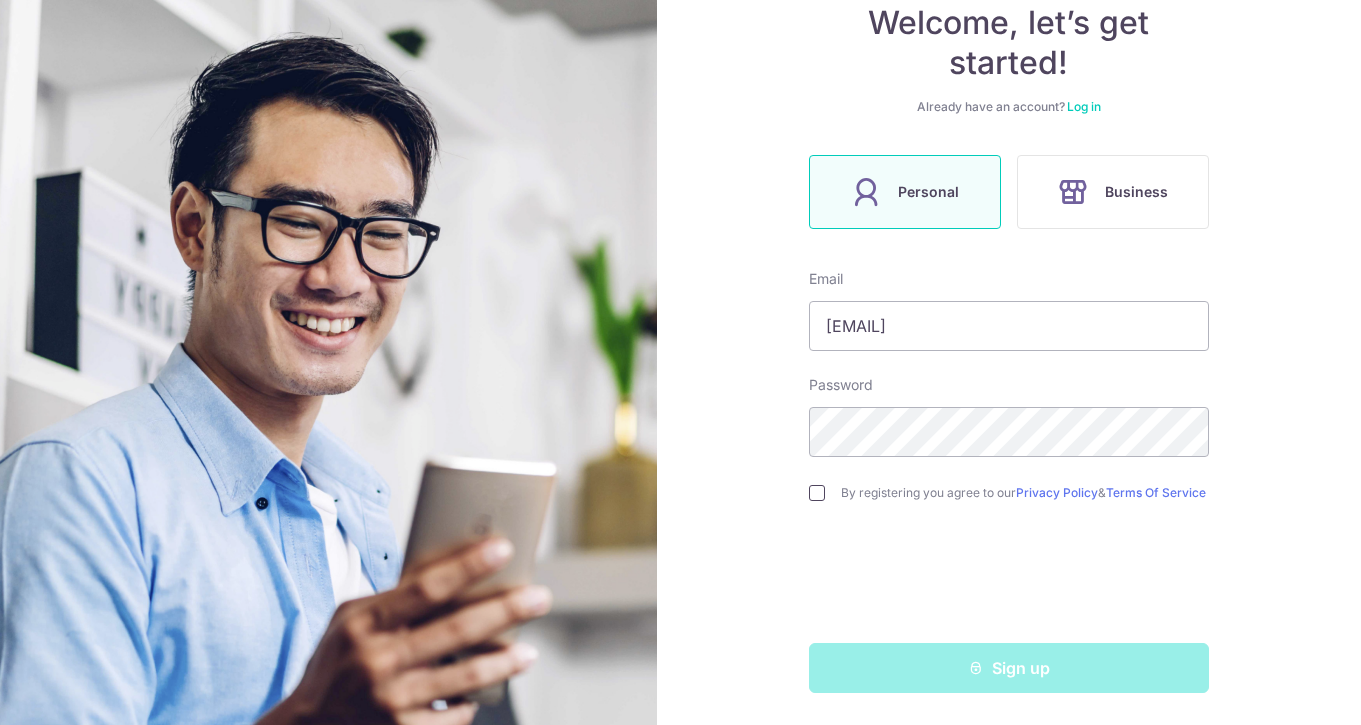 click at bounding box center [817, 493] 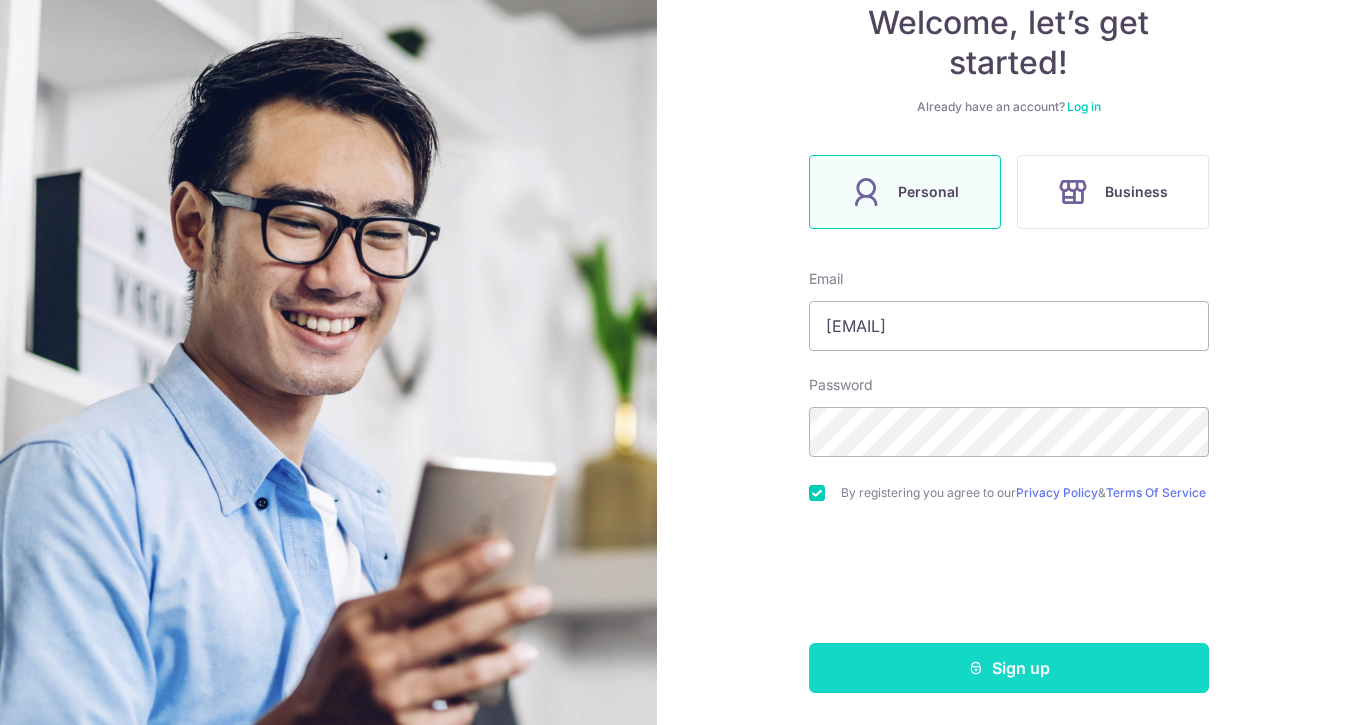 click on "Sign up" at bounding box center [1009, 668] 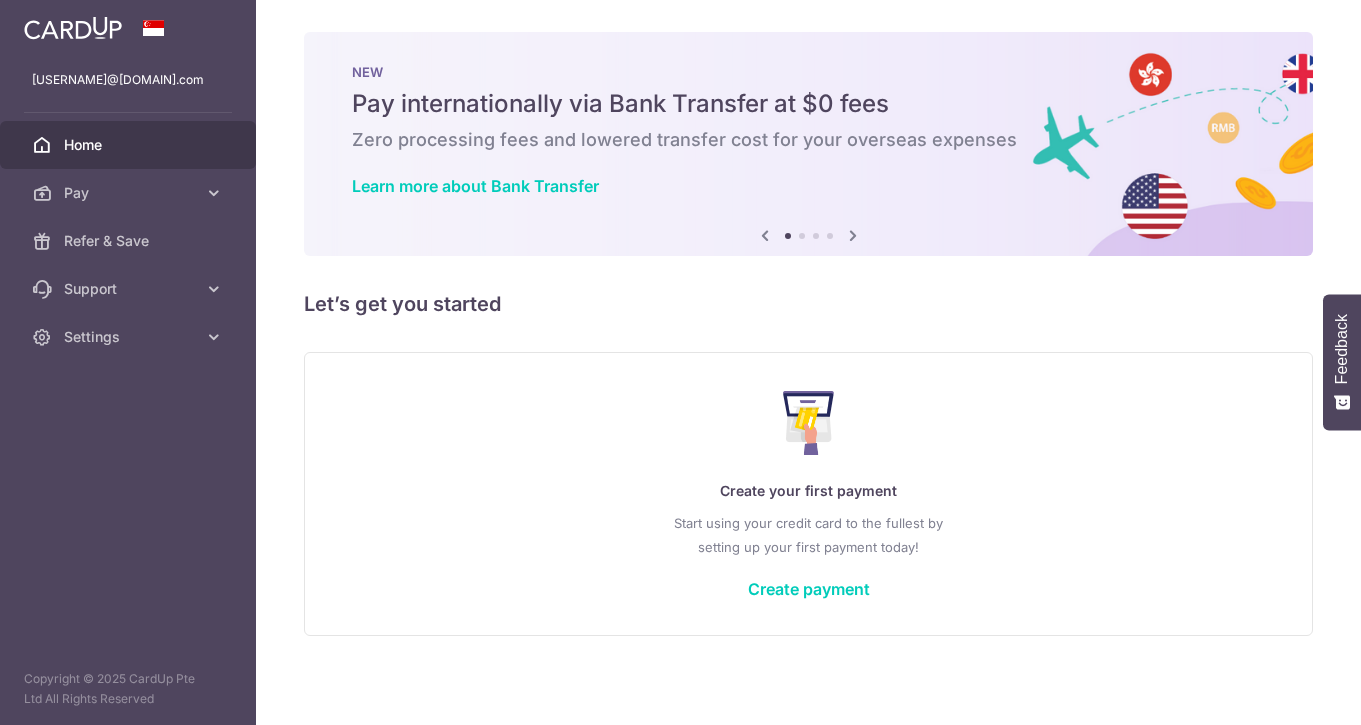 scroll, scrollTop: 0, scrollLeft: 0, axis: both 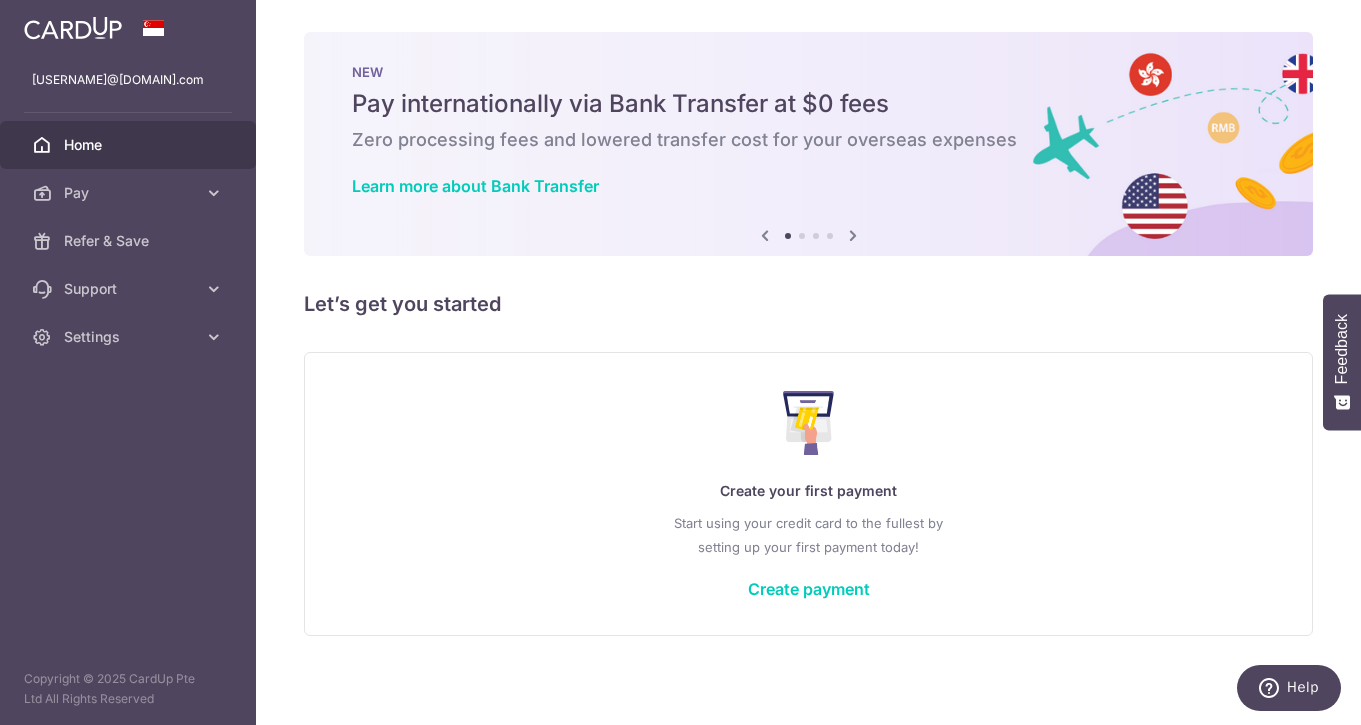 click at bounding box center (73, 28) 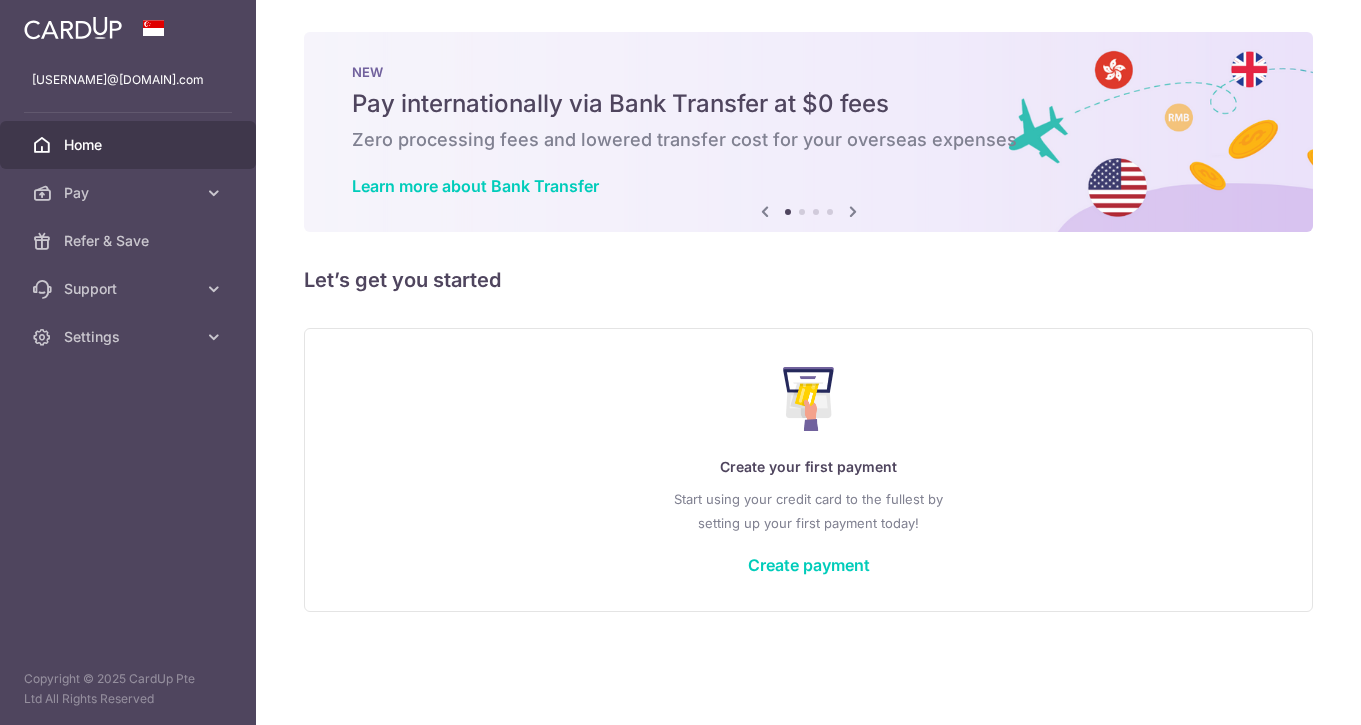 scroll, scrollTop: 0, scrollLeft: 0, axis: both 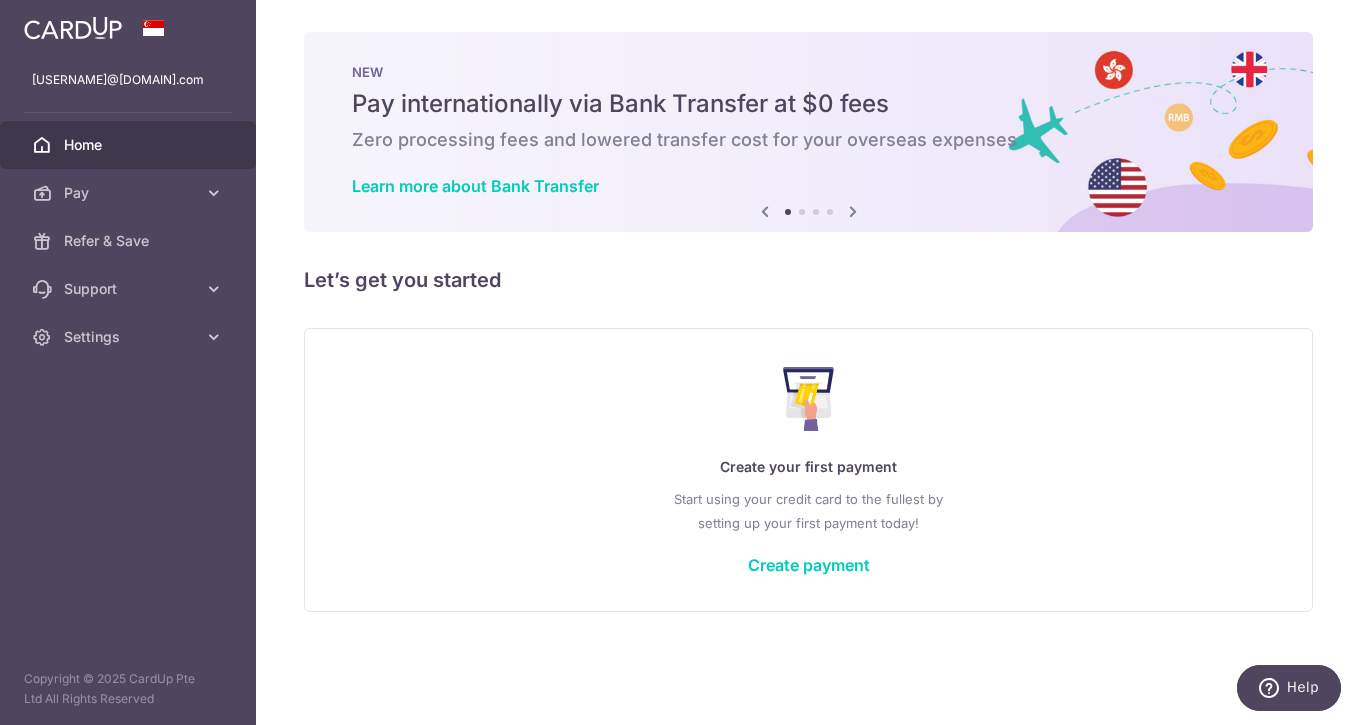 click on "Home" at bounding box center [130, 145] 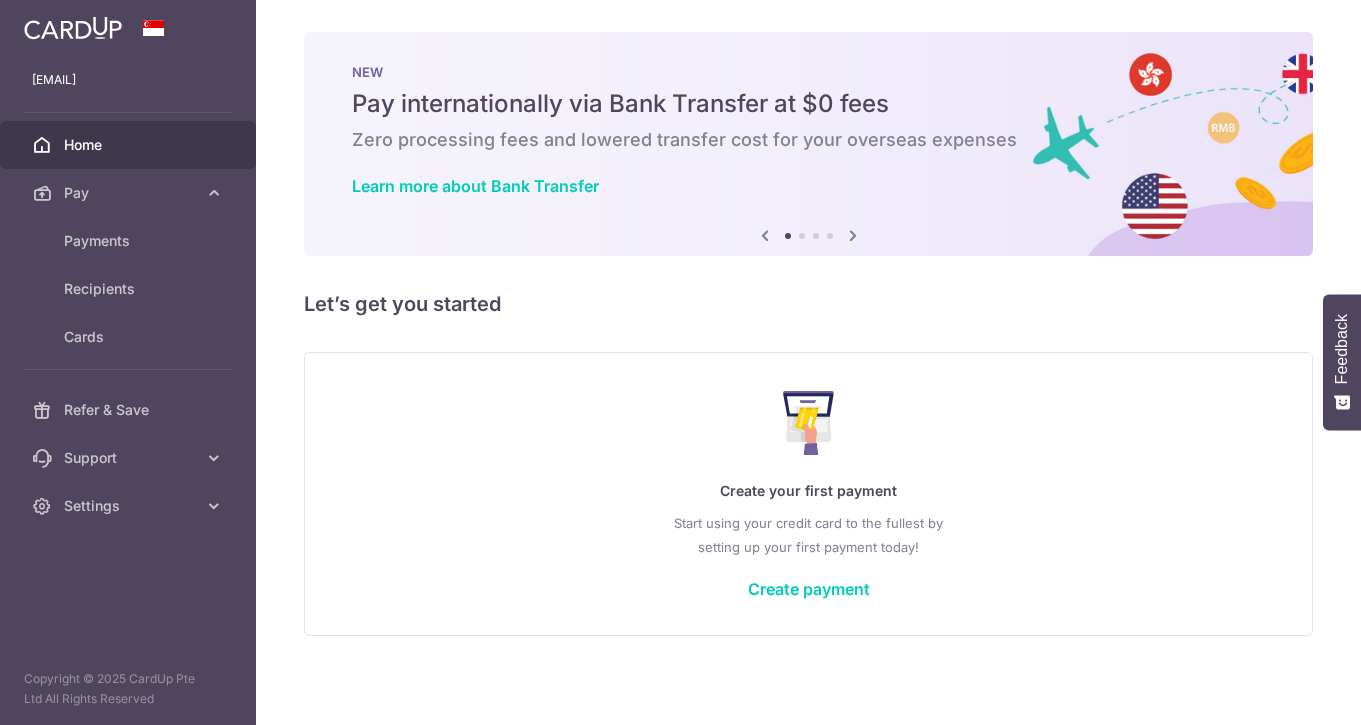 scroll, scrollTop: 0, scrollLeft: 0, axis: both 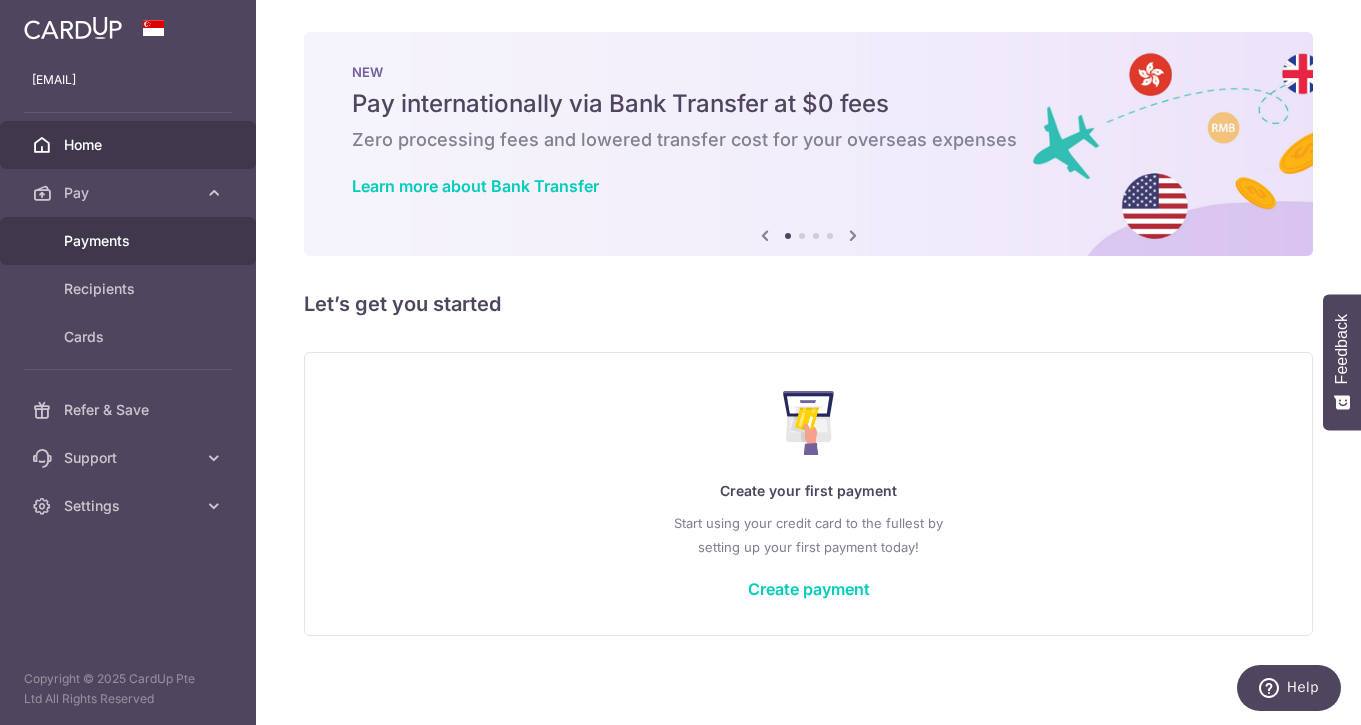 click on "Payments" at bounding box center [130, 241] 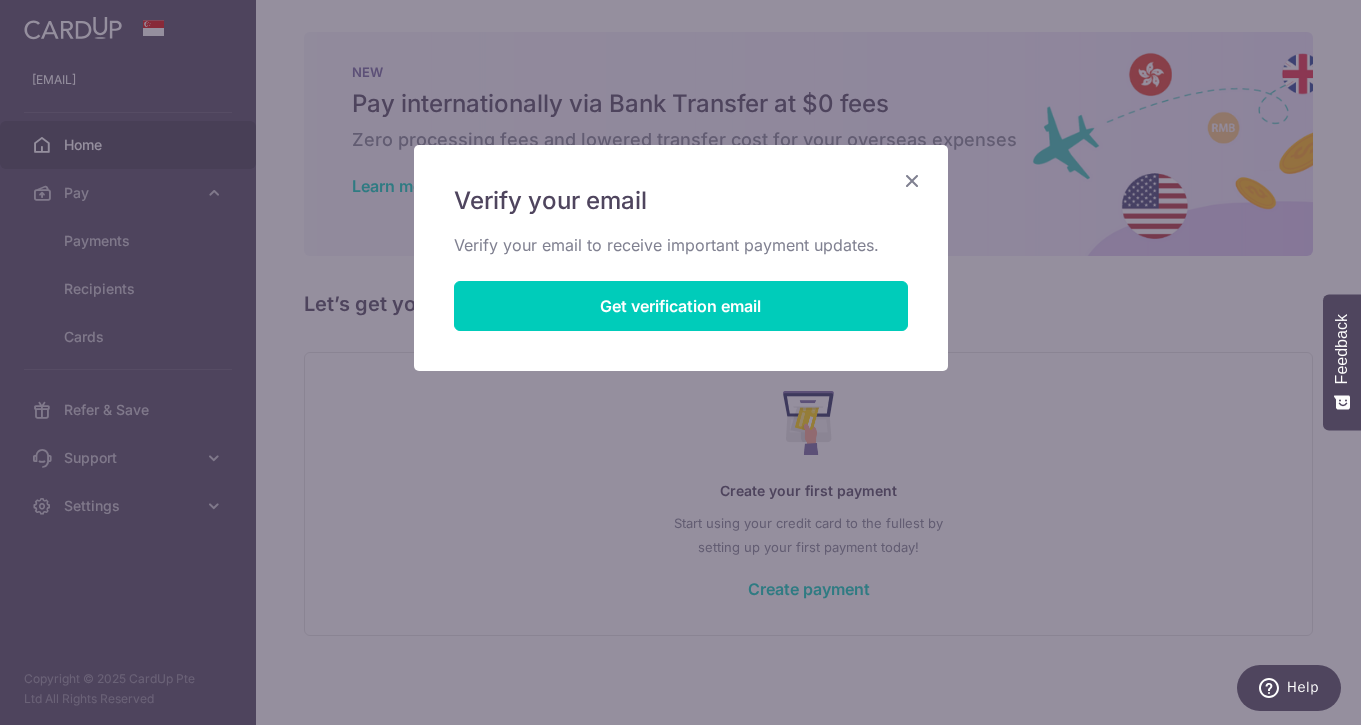 click at bounding box center [912, 180] 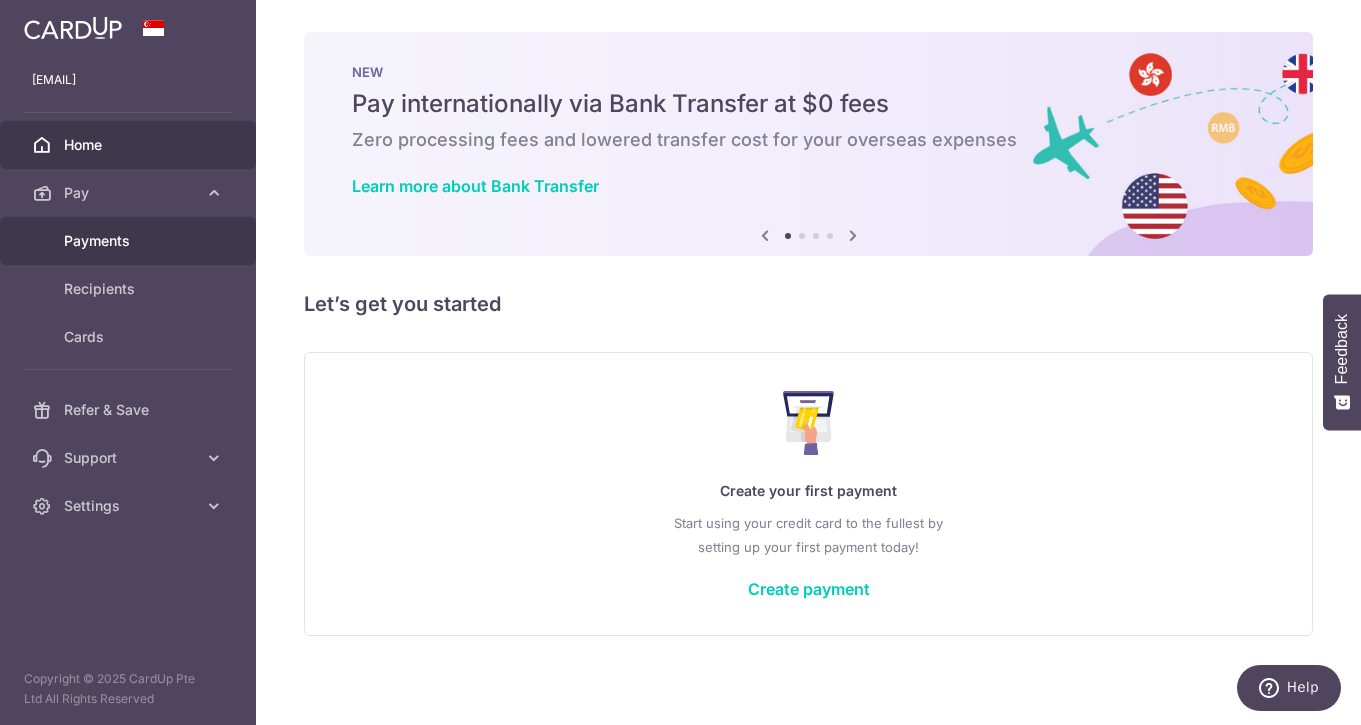 click on "Payments" at bounding box center [128, 241] 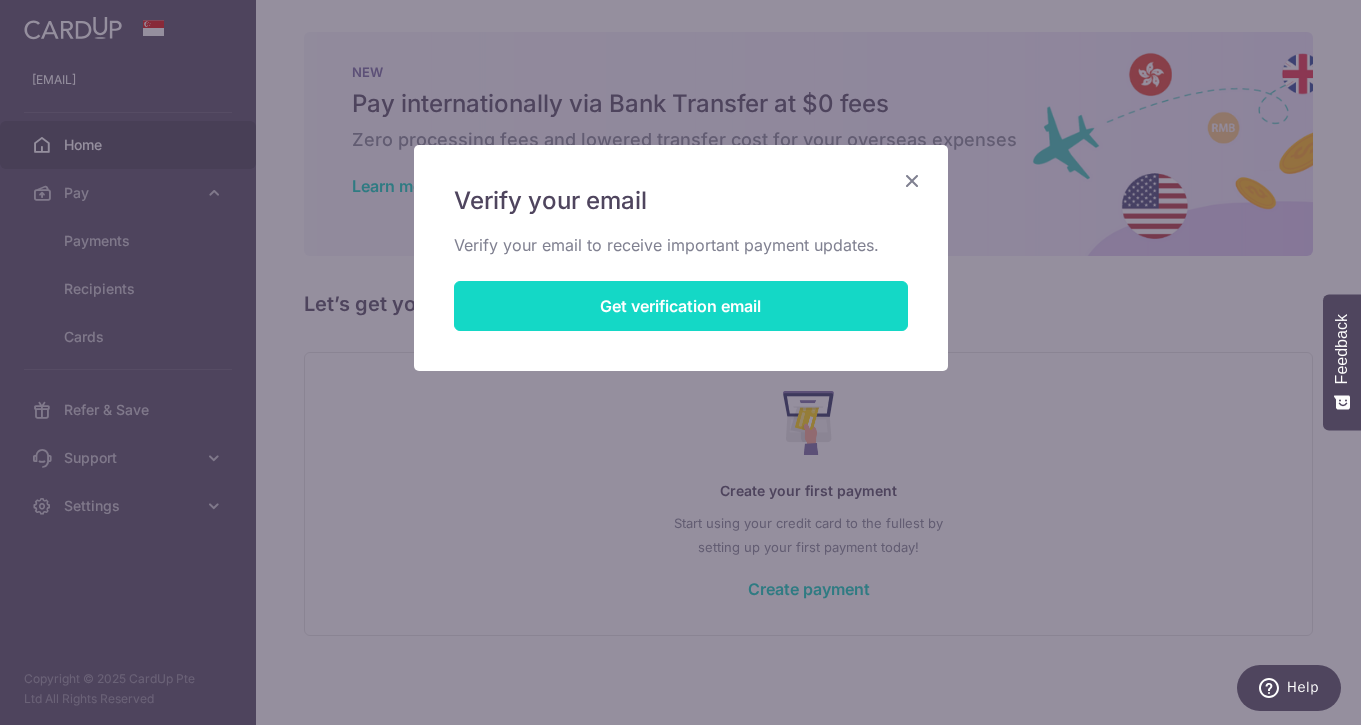 click on "Get verification email" at bounding box center (681, 306) 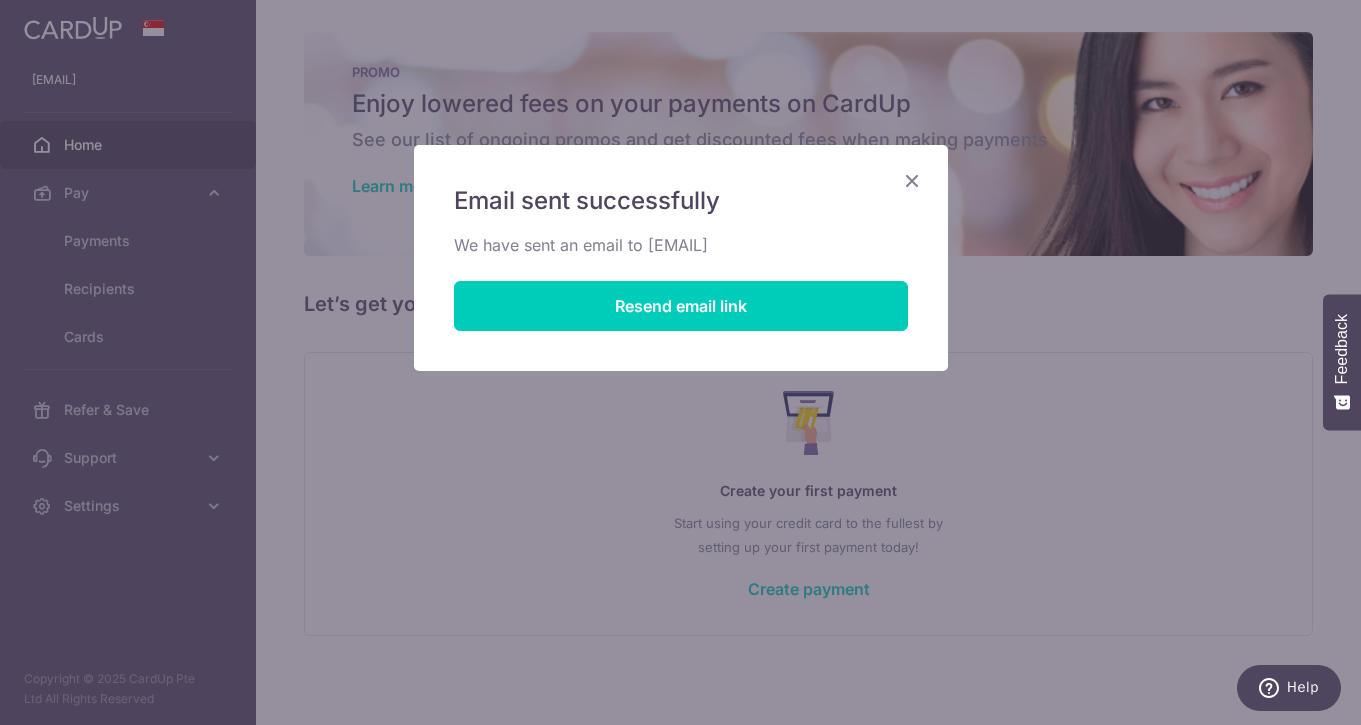 click at bounding box center [912, 180] 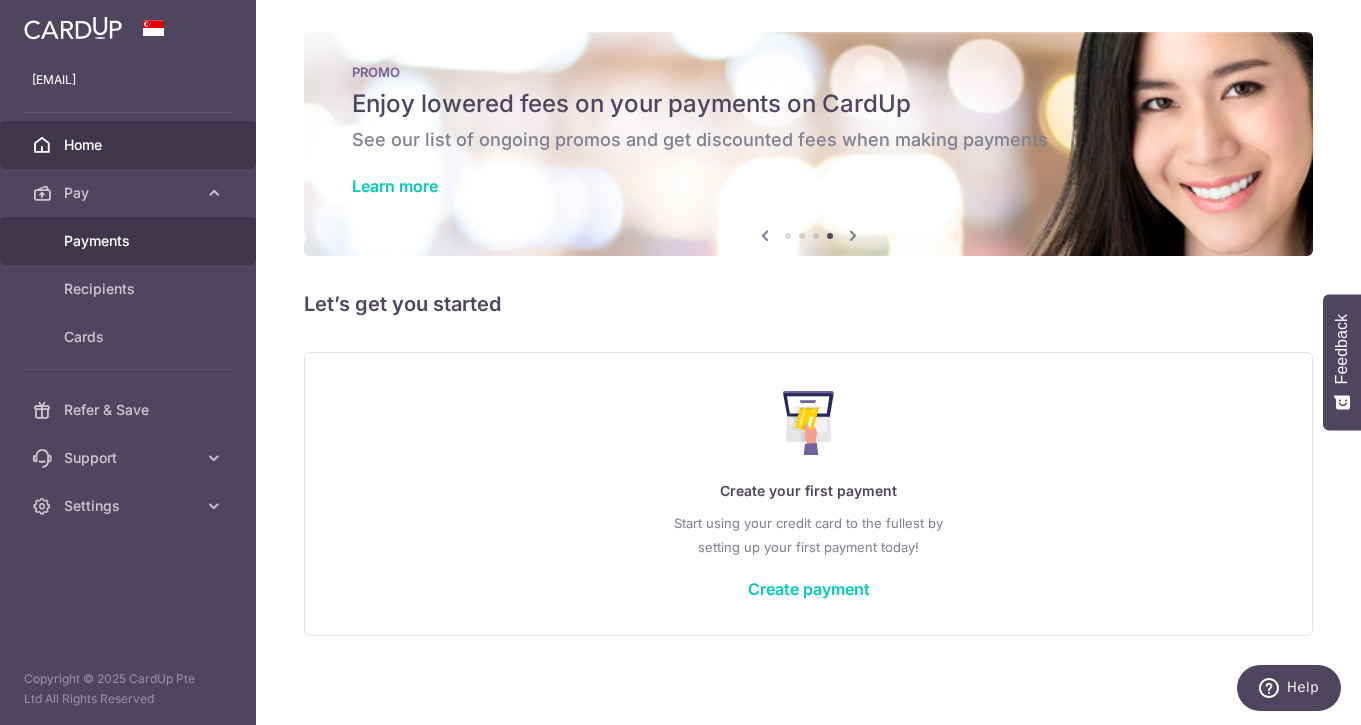 click on "Payments" at bounding box center (130, 241) 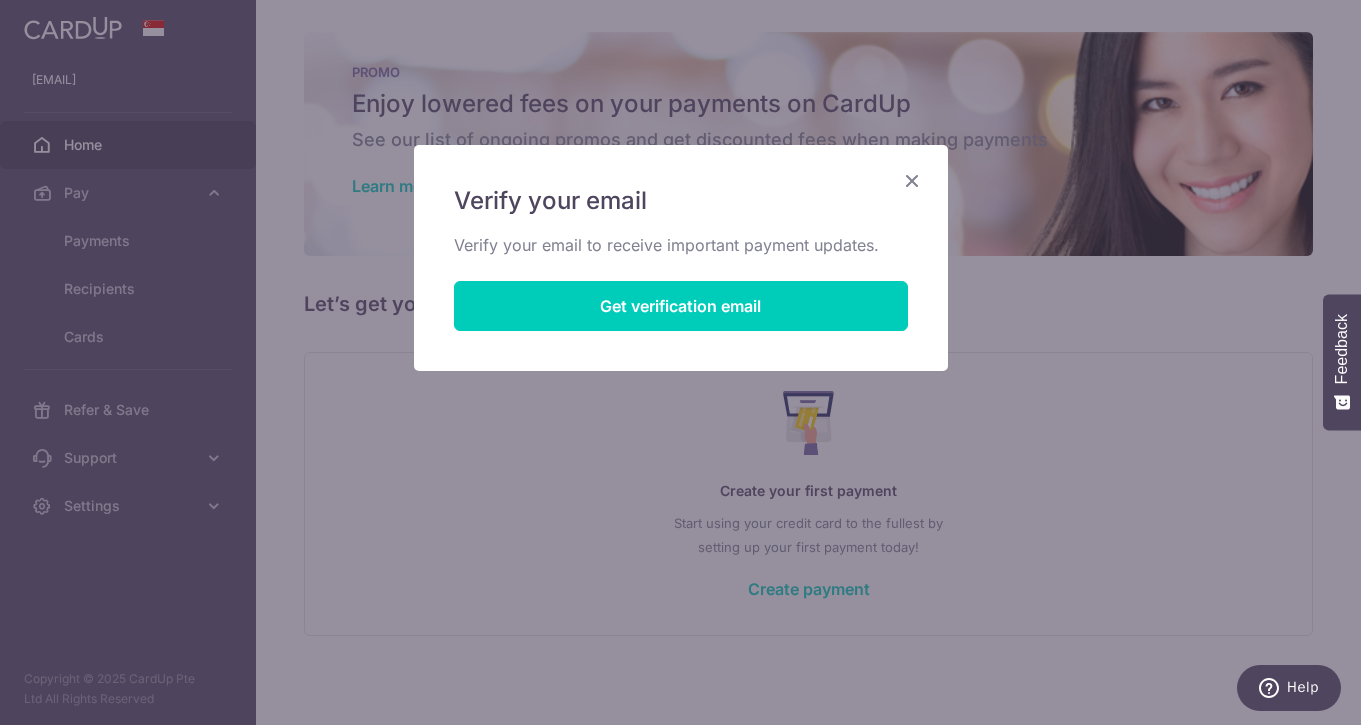 click at bounding box center (912, 180) 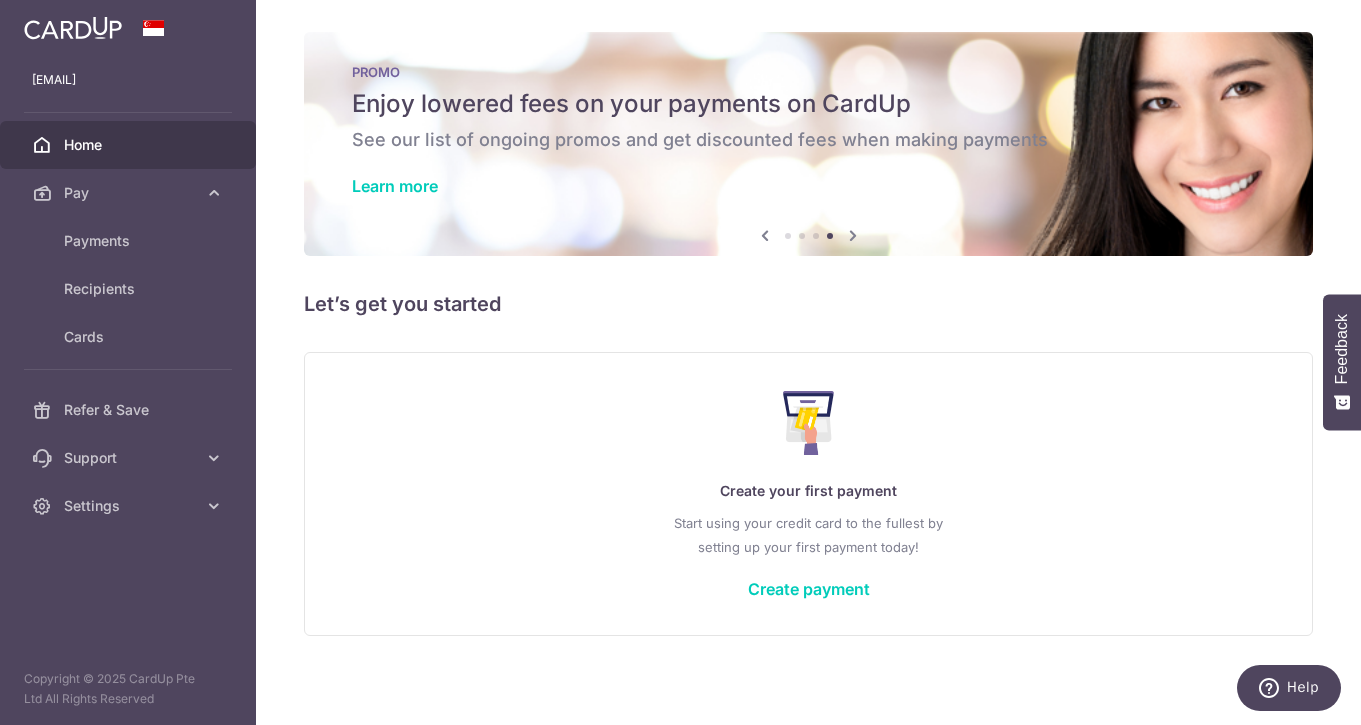 click at bounding box center [73, 28] 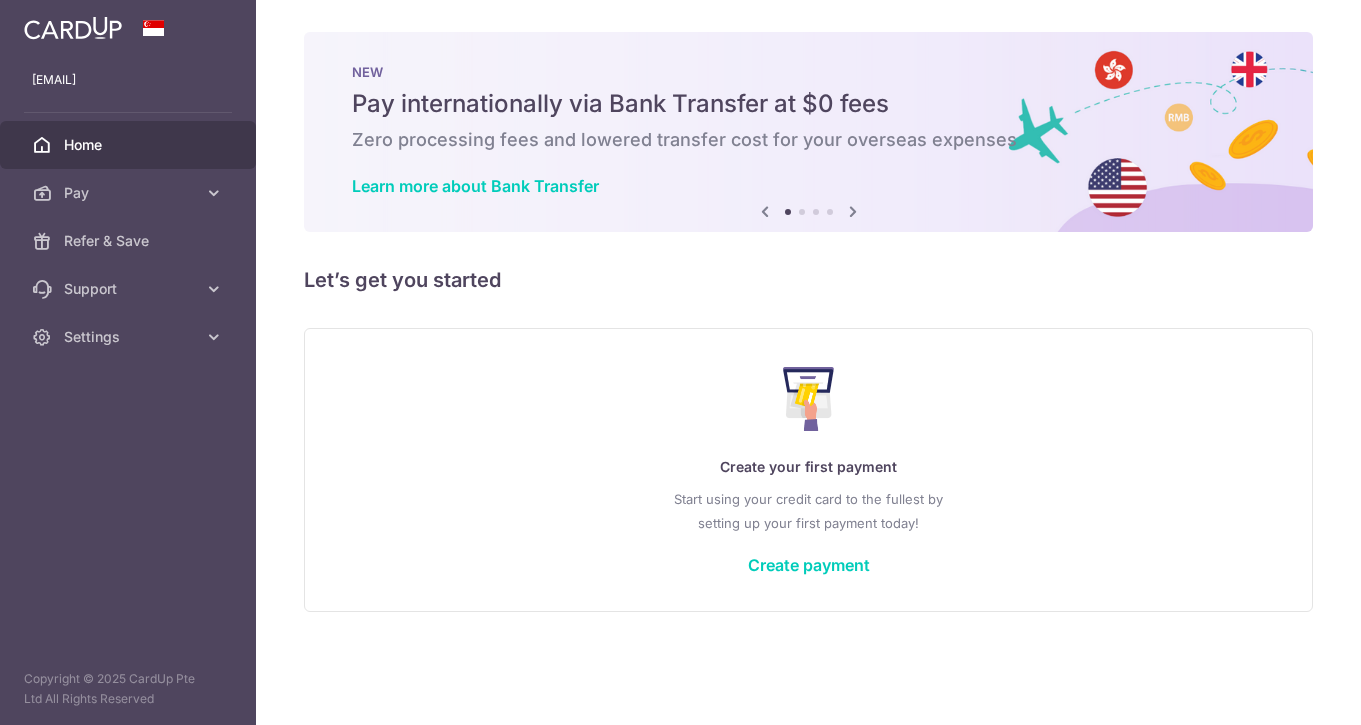 click on "Home" at bounding box center (130, 145) 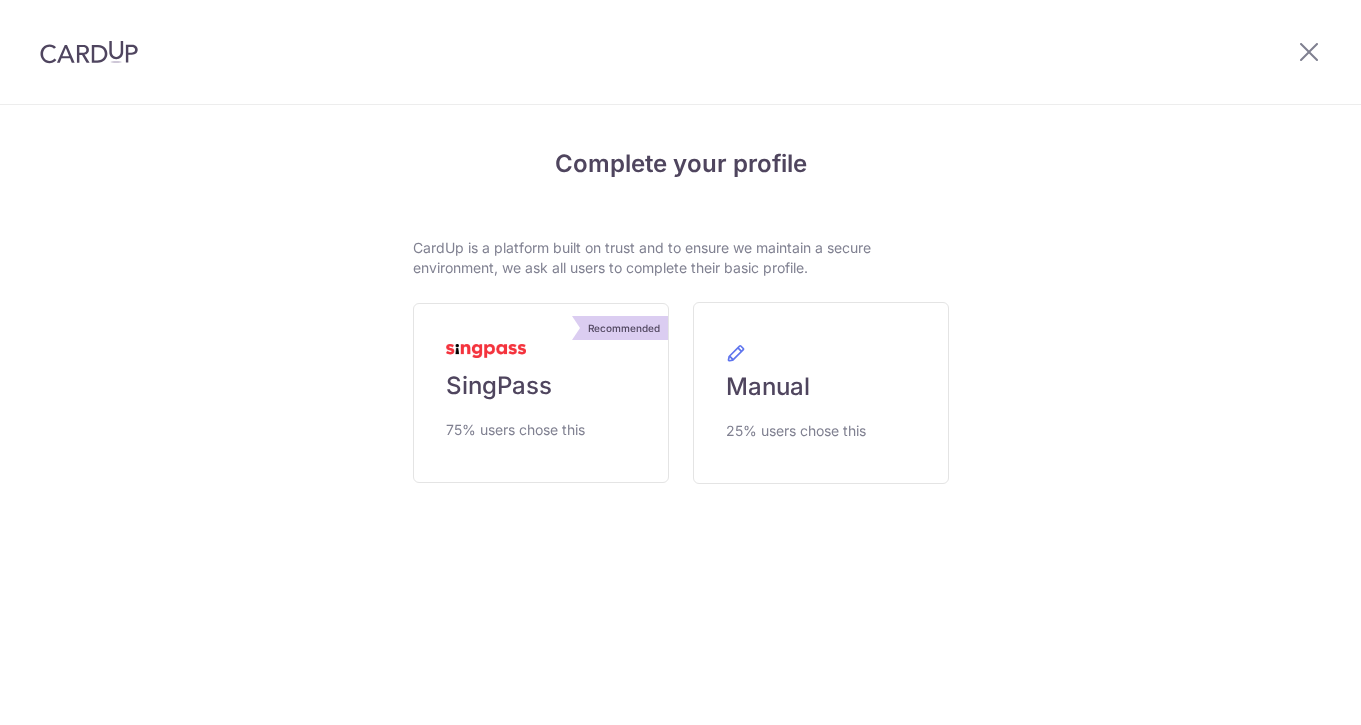 scroll, scrollTop: 0, scrollLeft: 0, axis: both 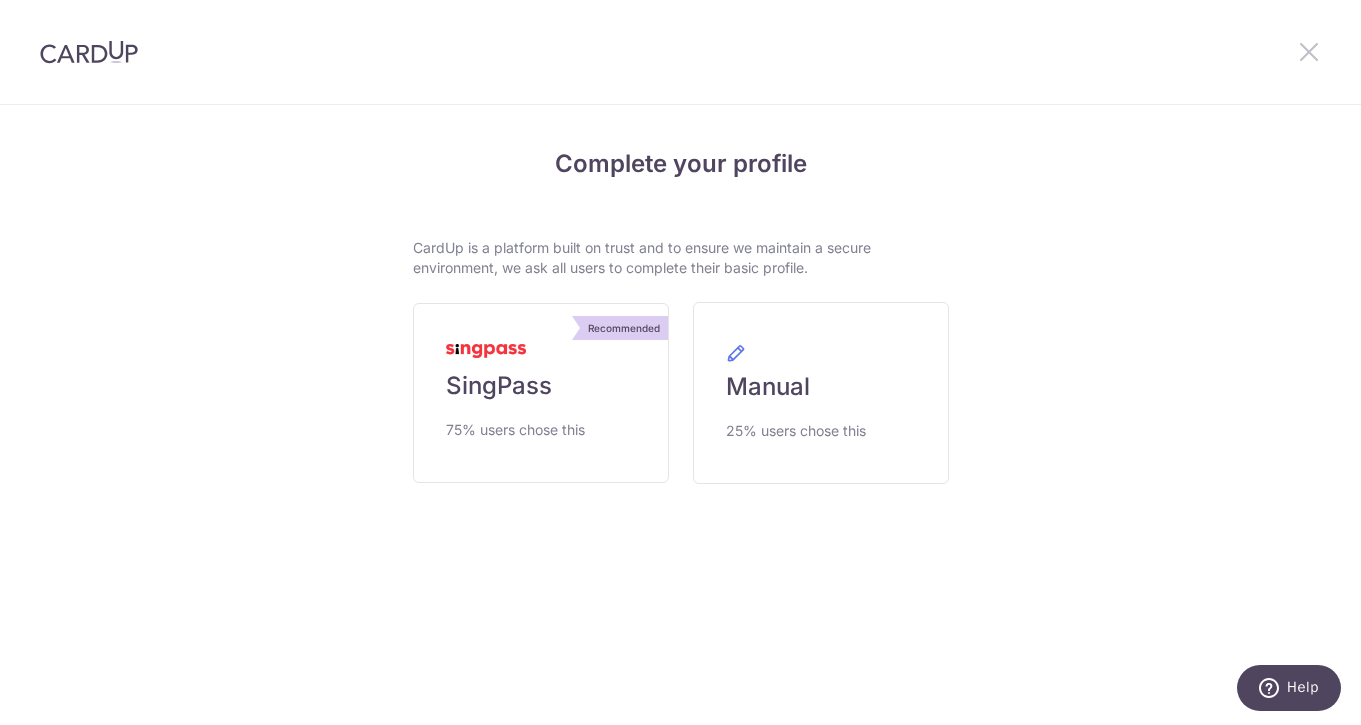 click at bounding box center (1309, 51) 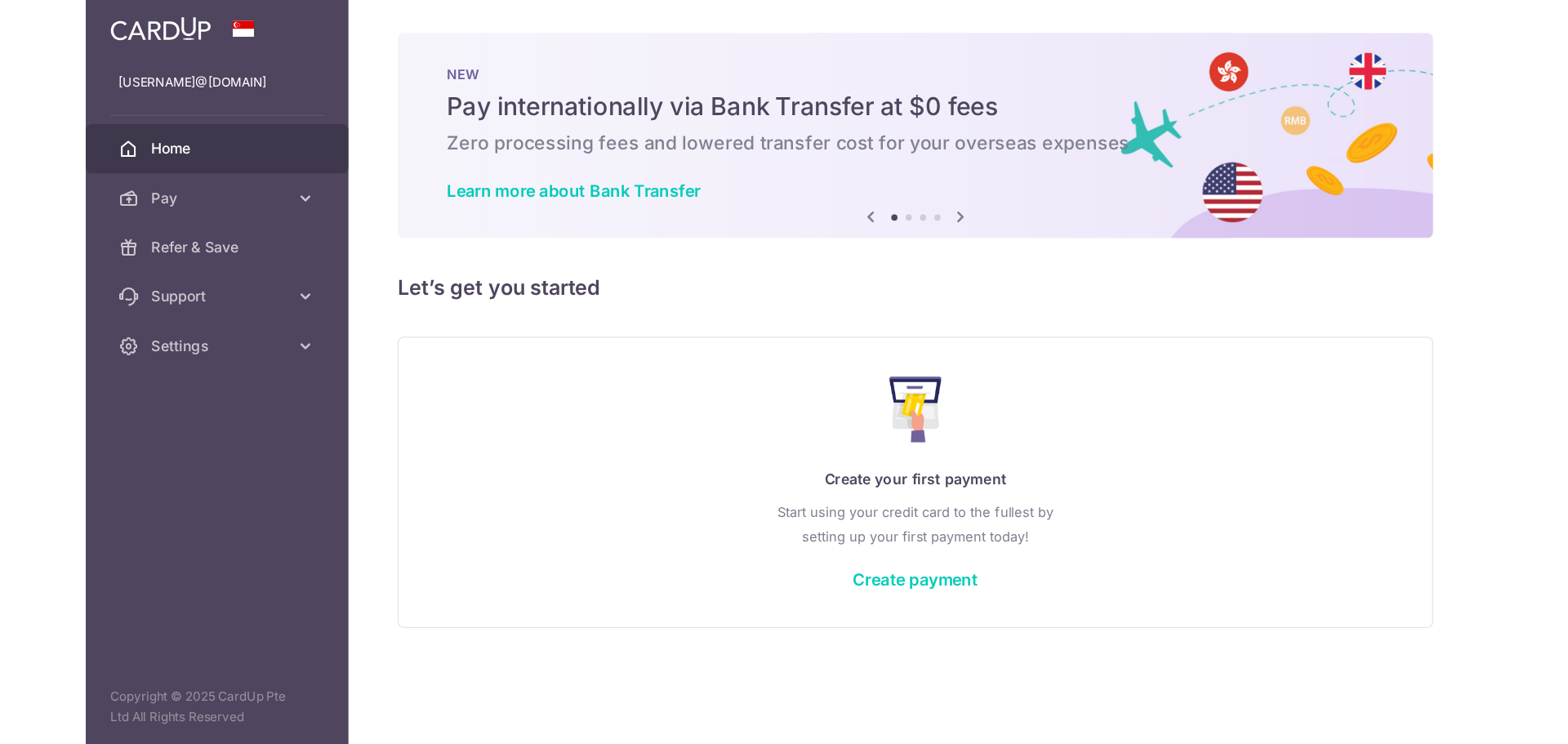 scroll, scrollTop: 0, scrollLeft: 0, axis: both 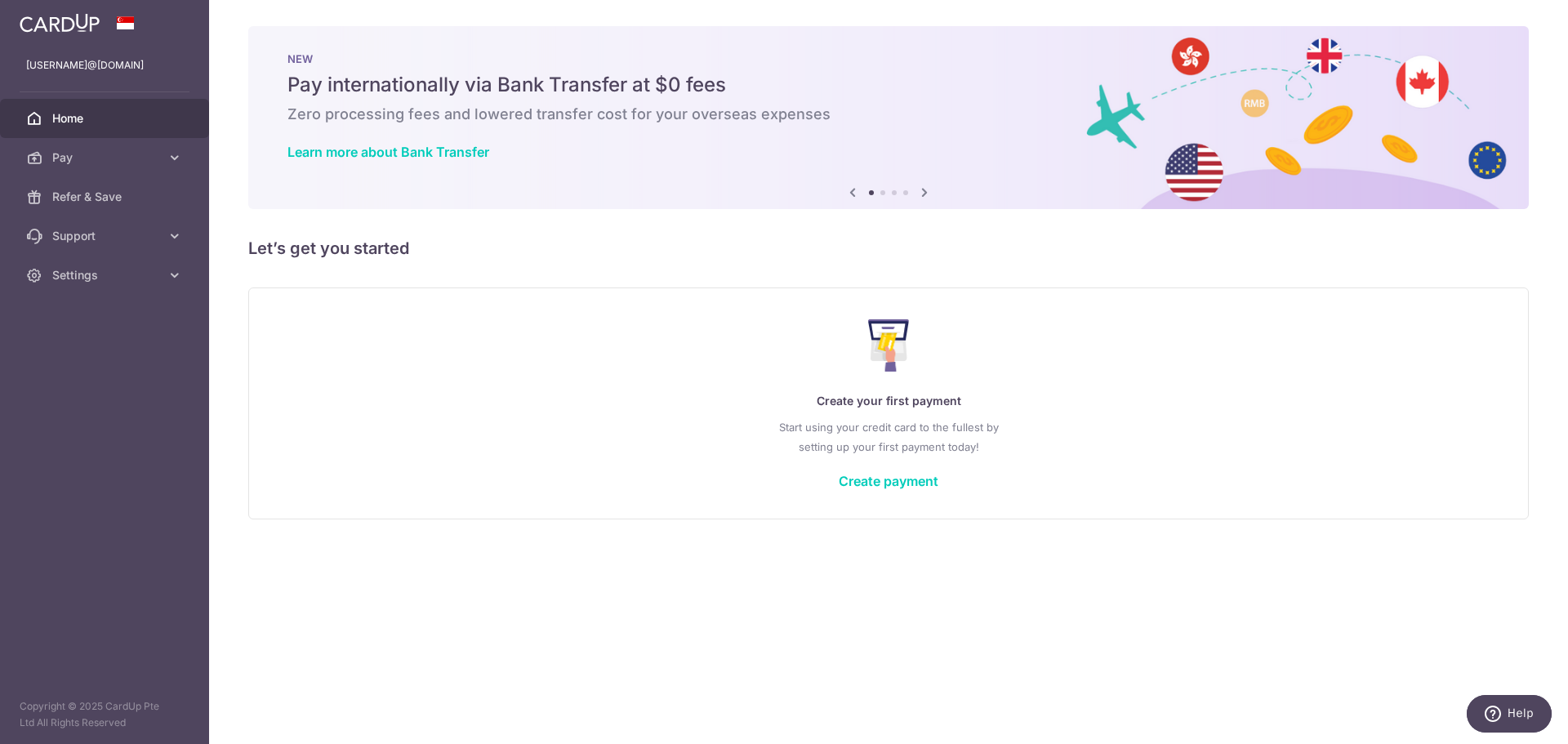 click on "Create your first payment
Start using your credit card to the fullest by   setting up your first payment today!
Create payment" at bounding box center [889, 403] 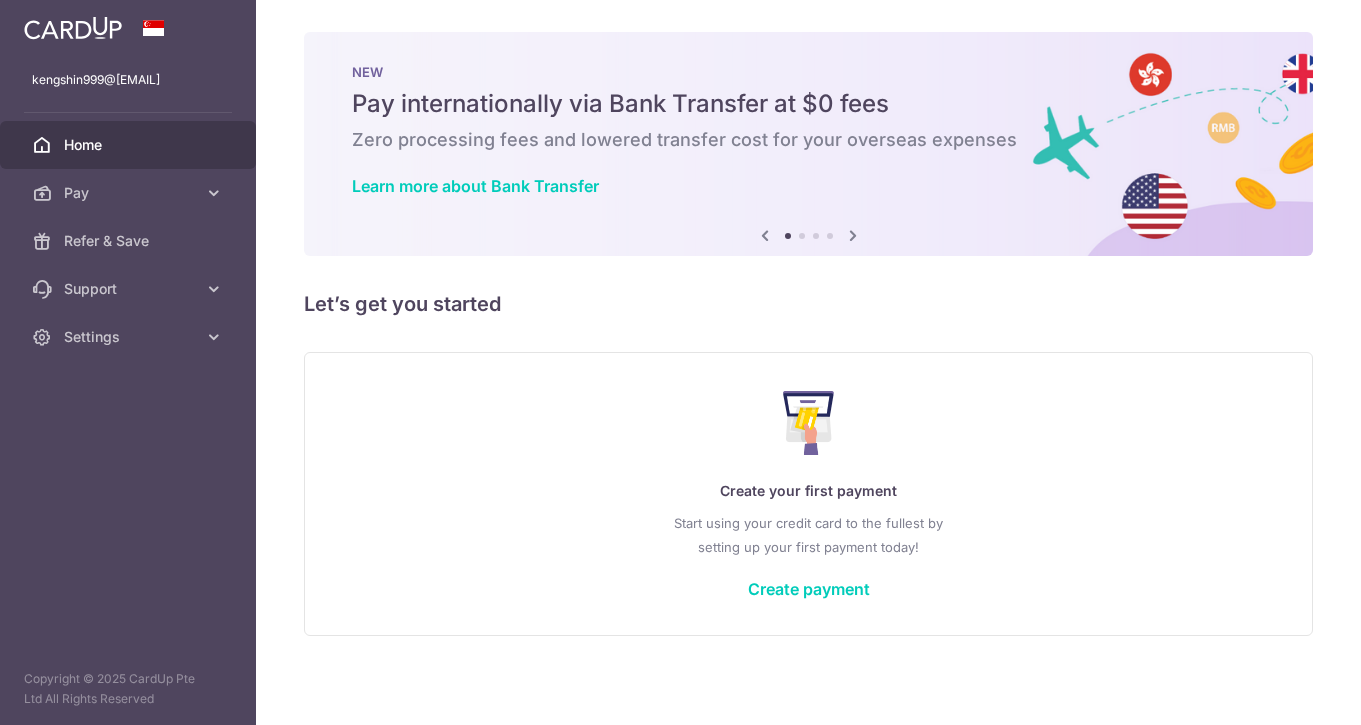 scroll, scrollTop: 0, scrollLeft: 0, axis: both 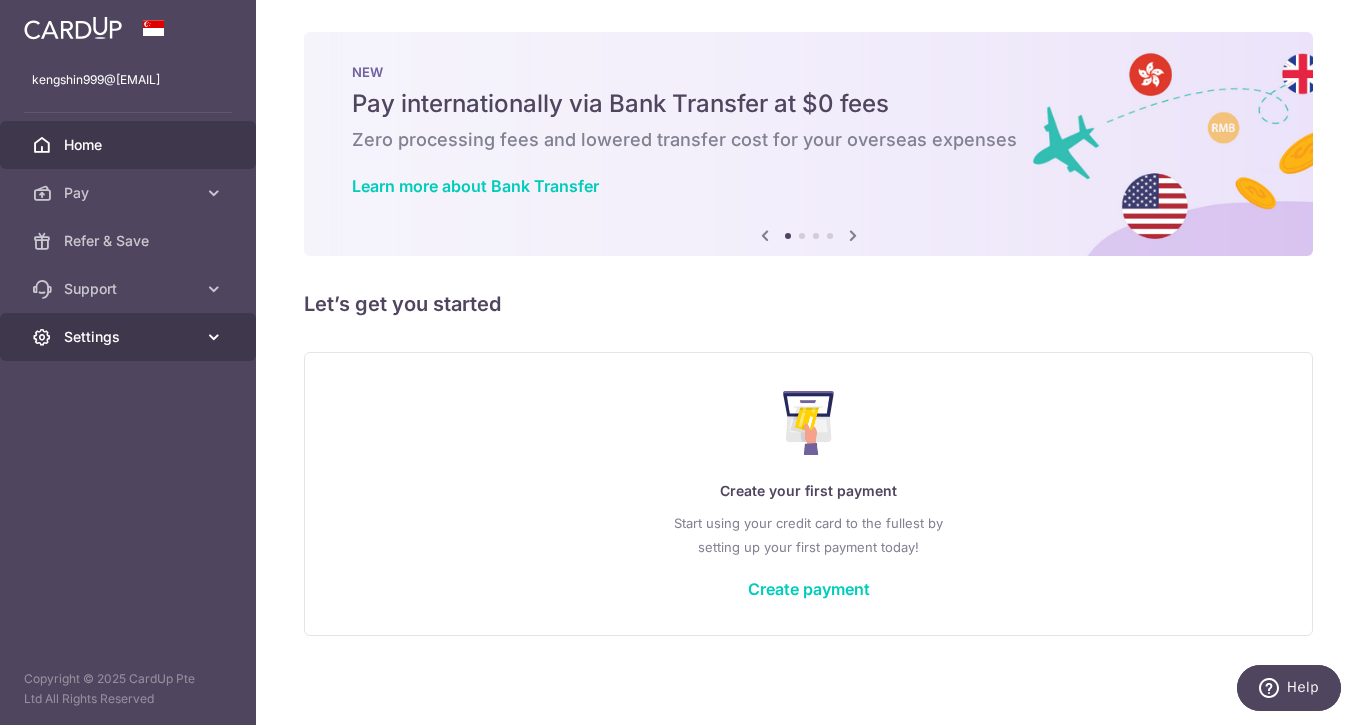 click on "Settings" at bounding box center (130, 337) 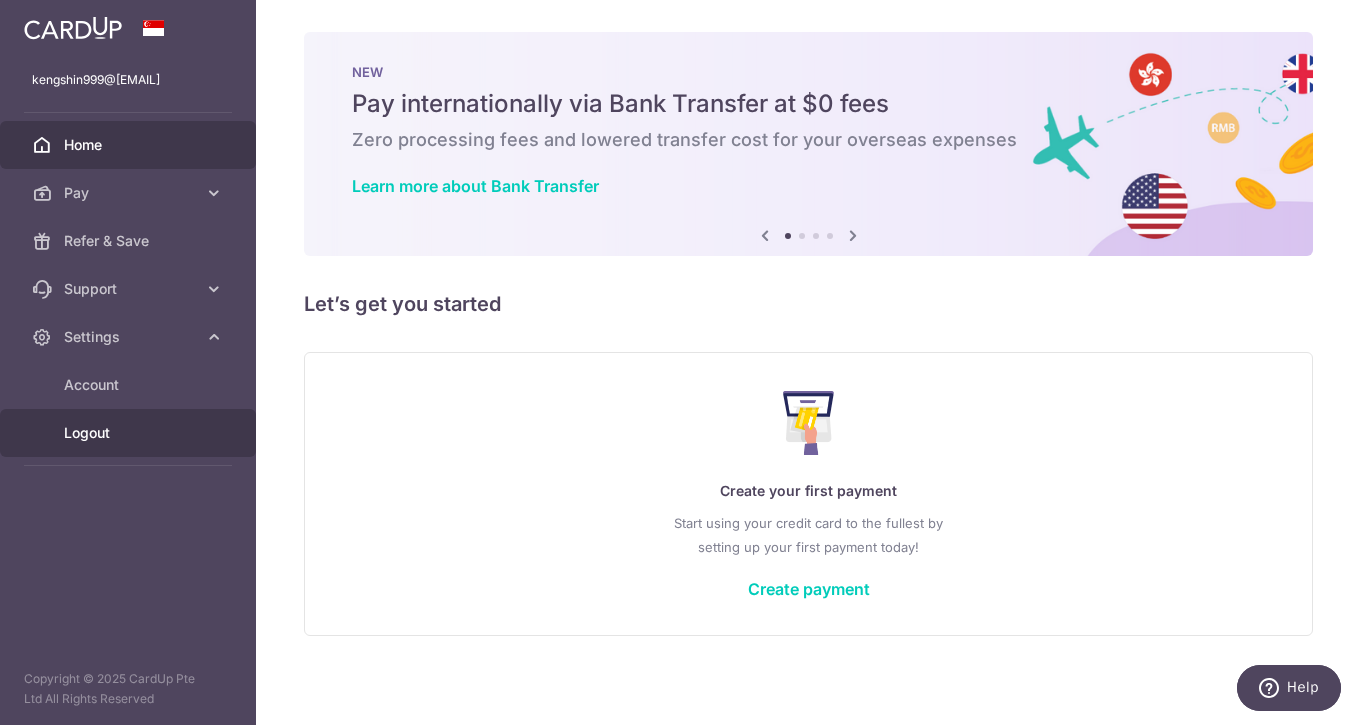 click on "Logout" at bounding box center [130, 433] 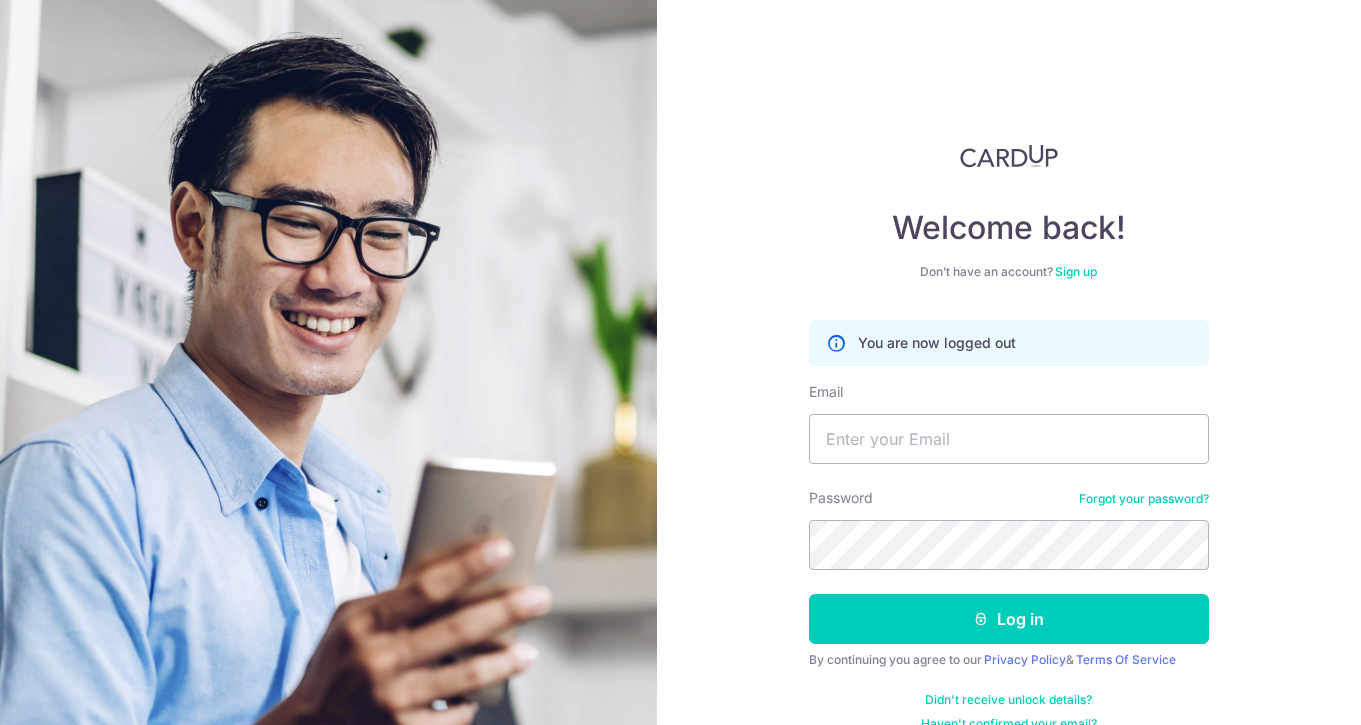 scroll, scrollTop: 0, scrollLeft: 0, axis: both 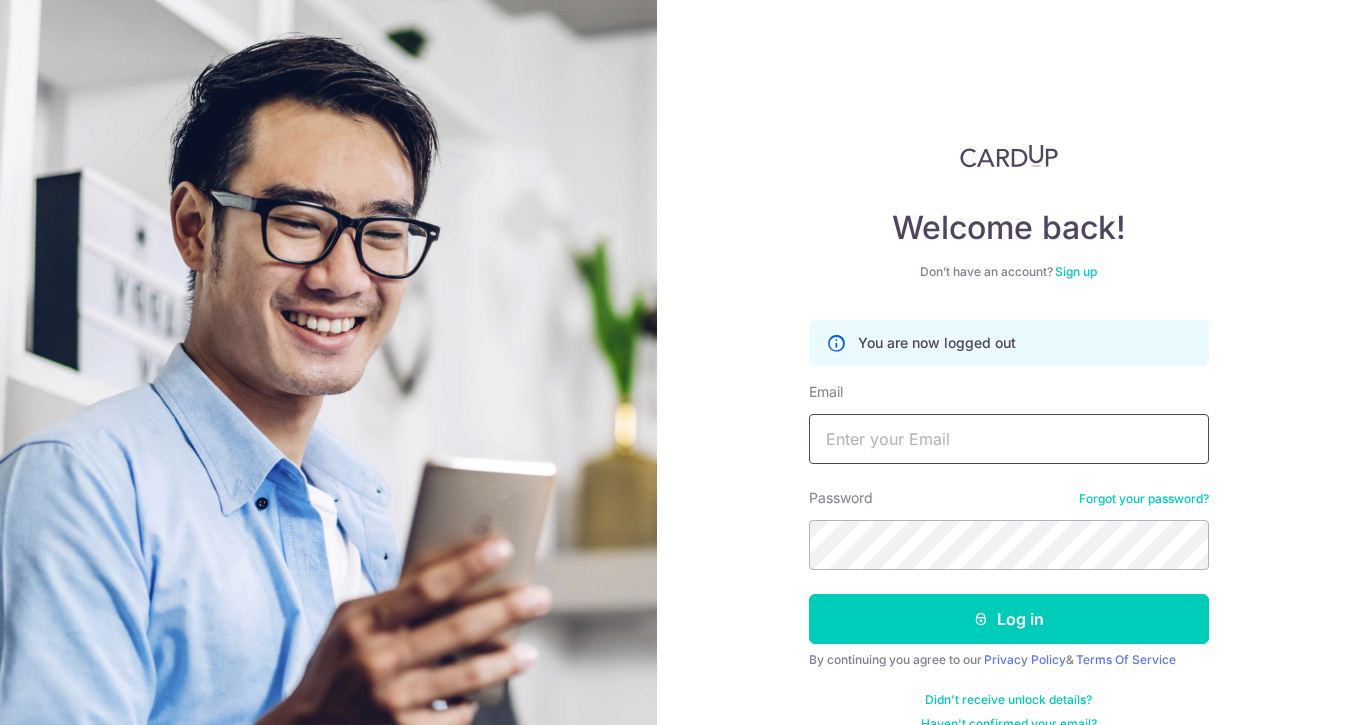 click on "Email" at bounding box center (1009, 439) 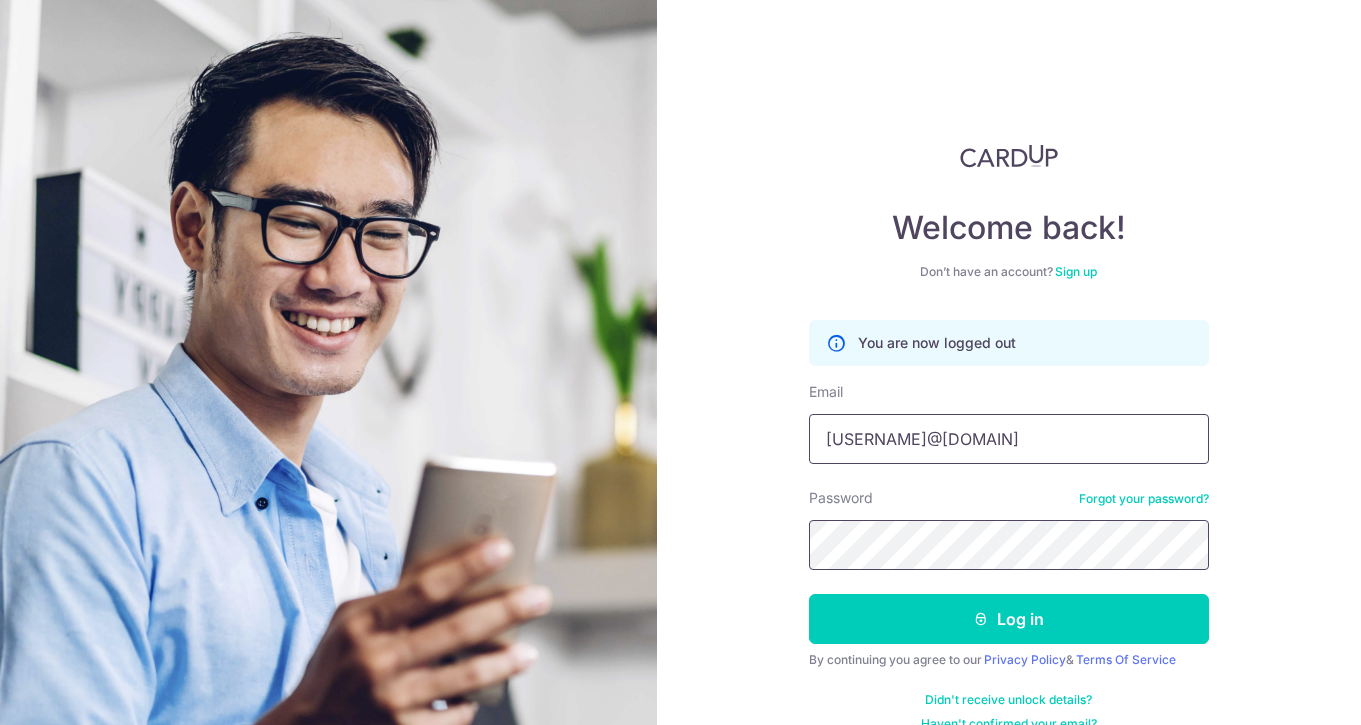 click on "Log in" at bounding box center (1009, 619) 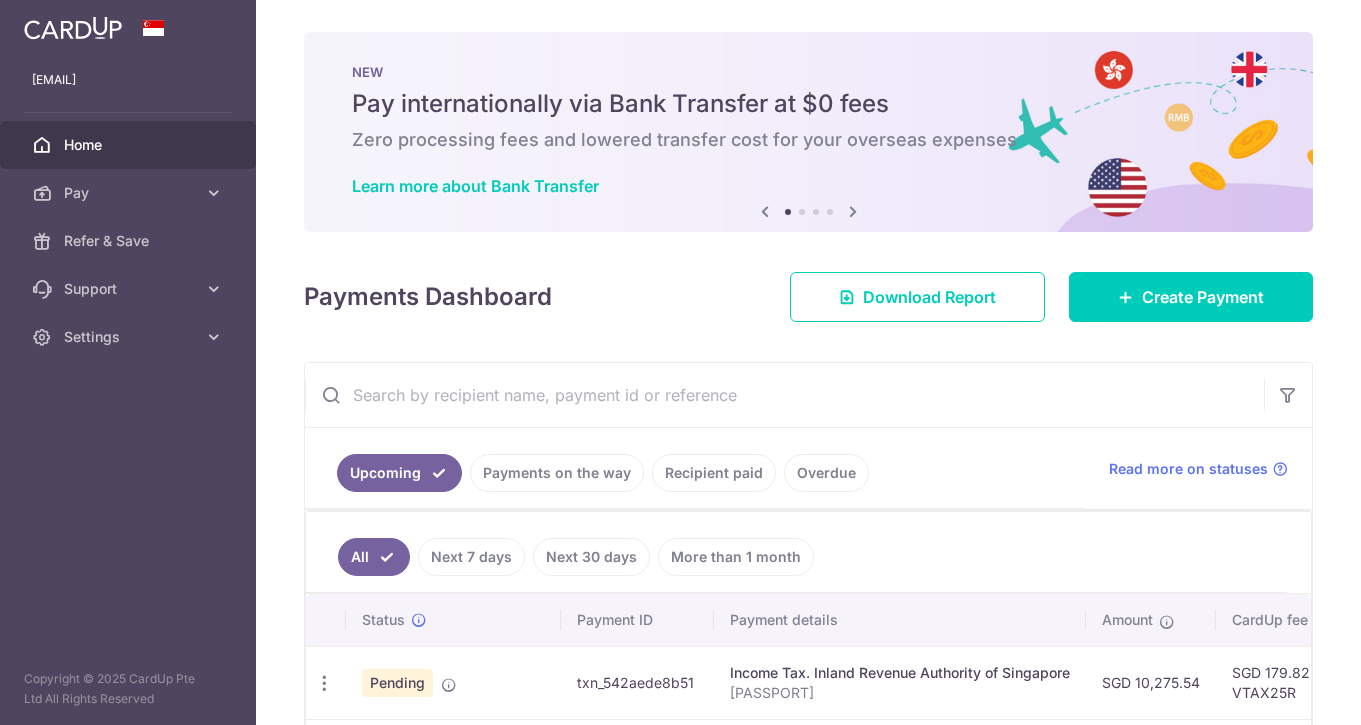 scroll, scrollTop: 0, scrollLeft: 0, axis: both 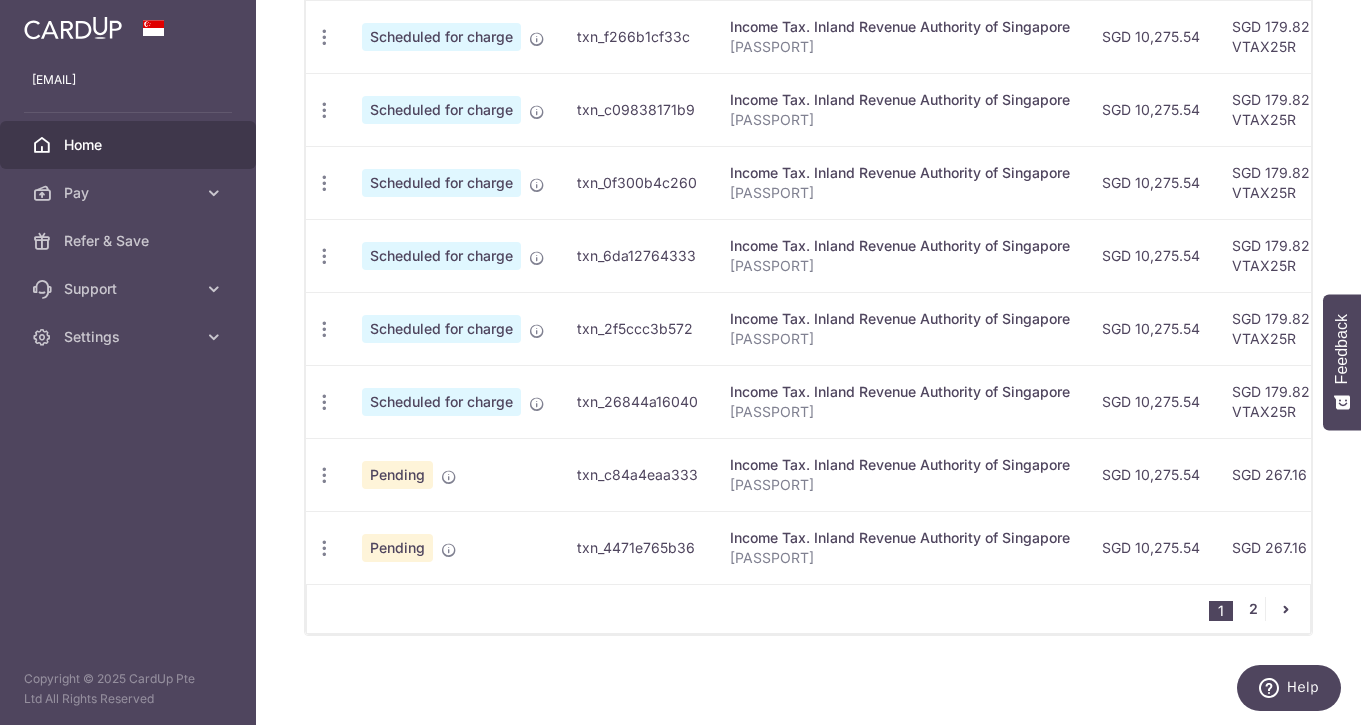 click on "2" at bounding box center [1253, 609] 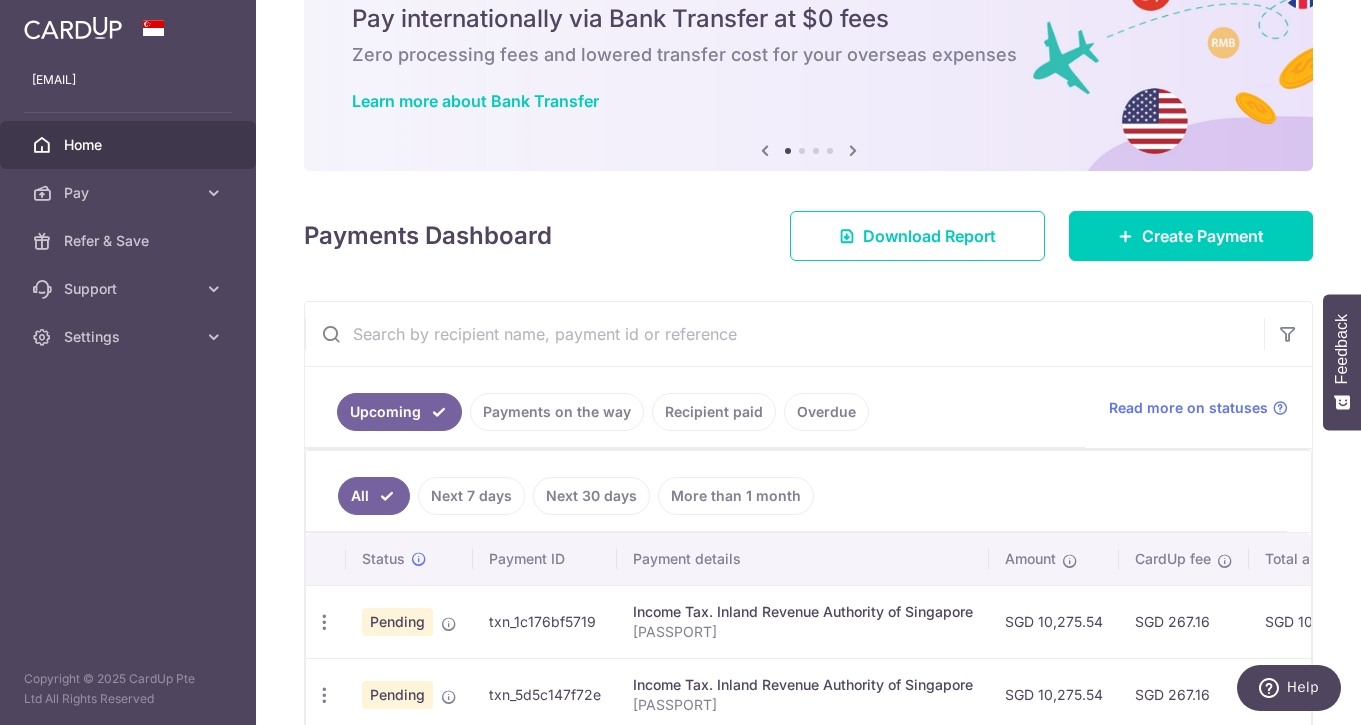 scroll, scrollTop: 247, scrollLeft: 0, axis: vertical 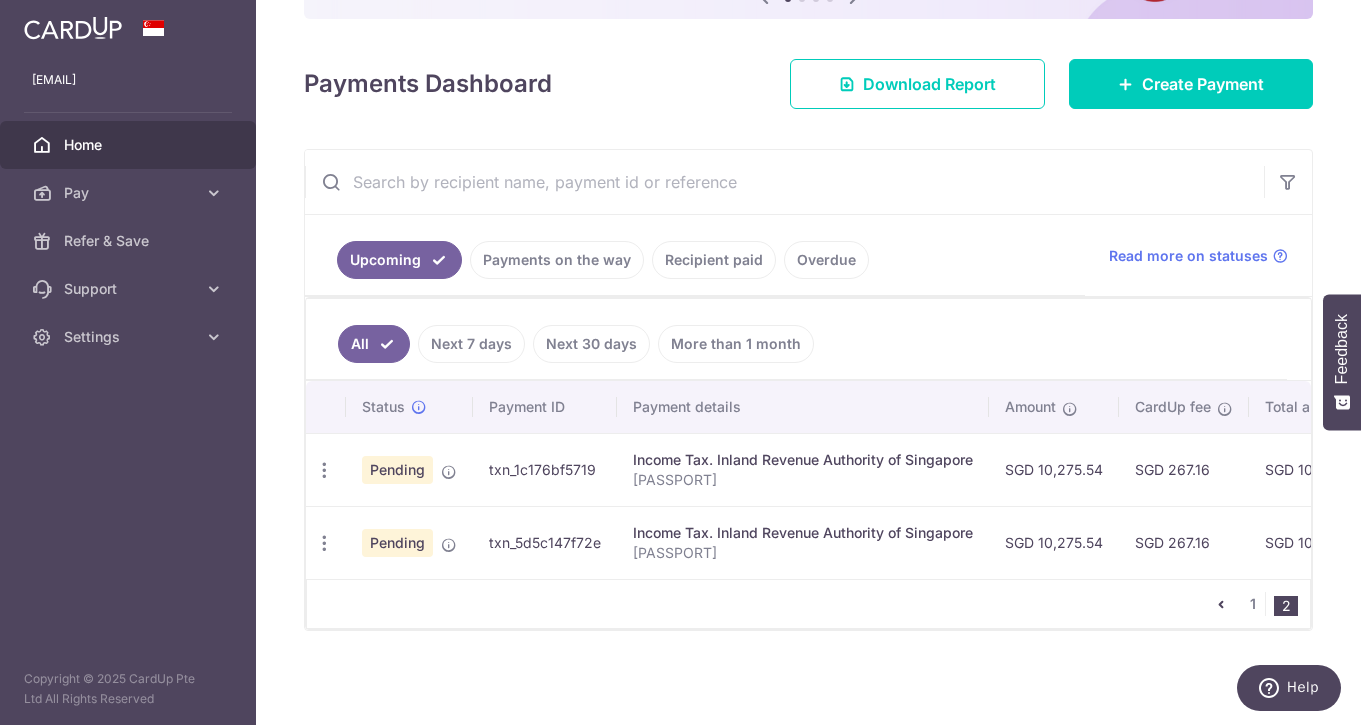 click at bounding box center [1221, 604] 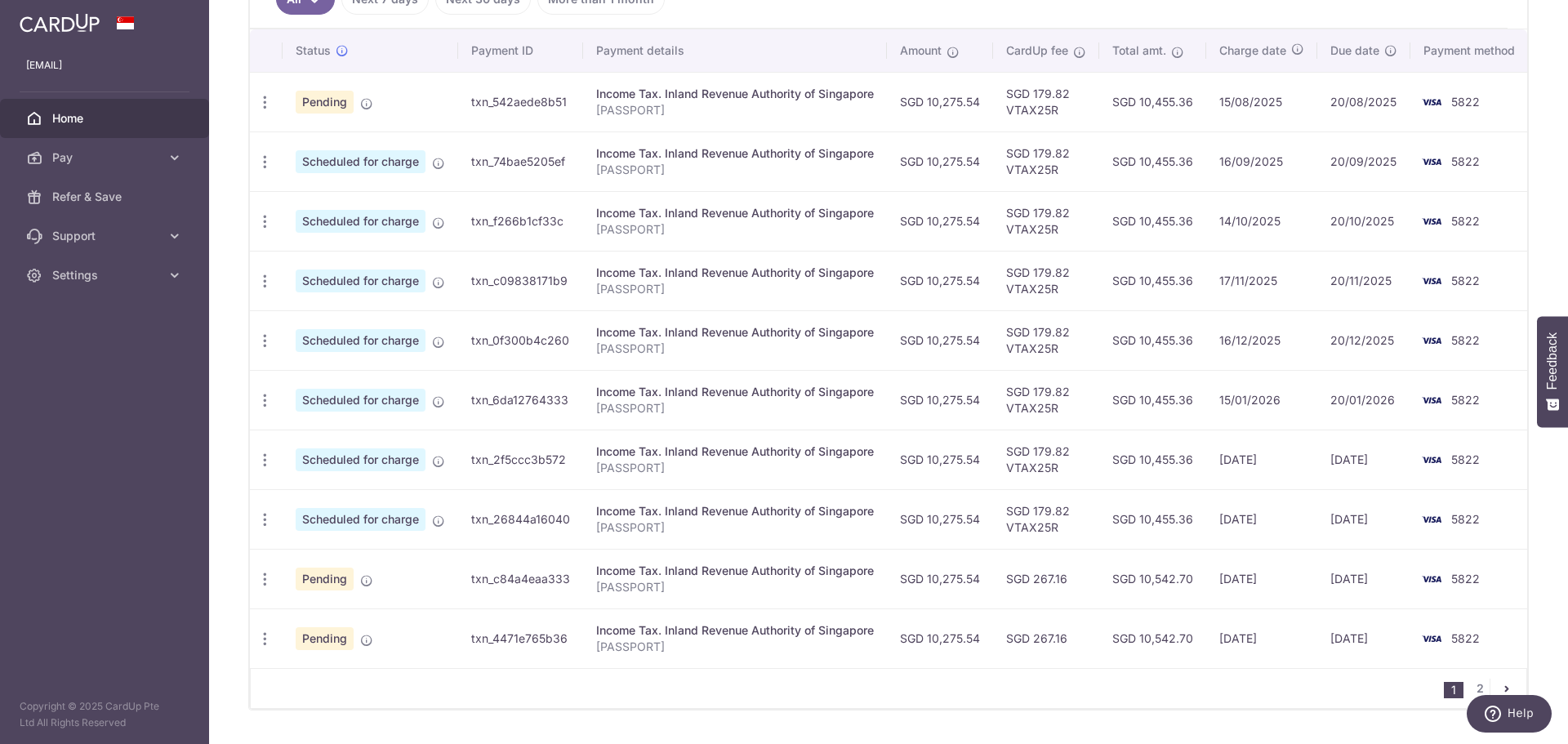 scroll, scrollTop: 474, scrollLeft: 0, axis: vertical 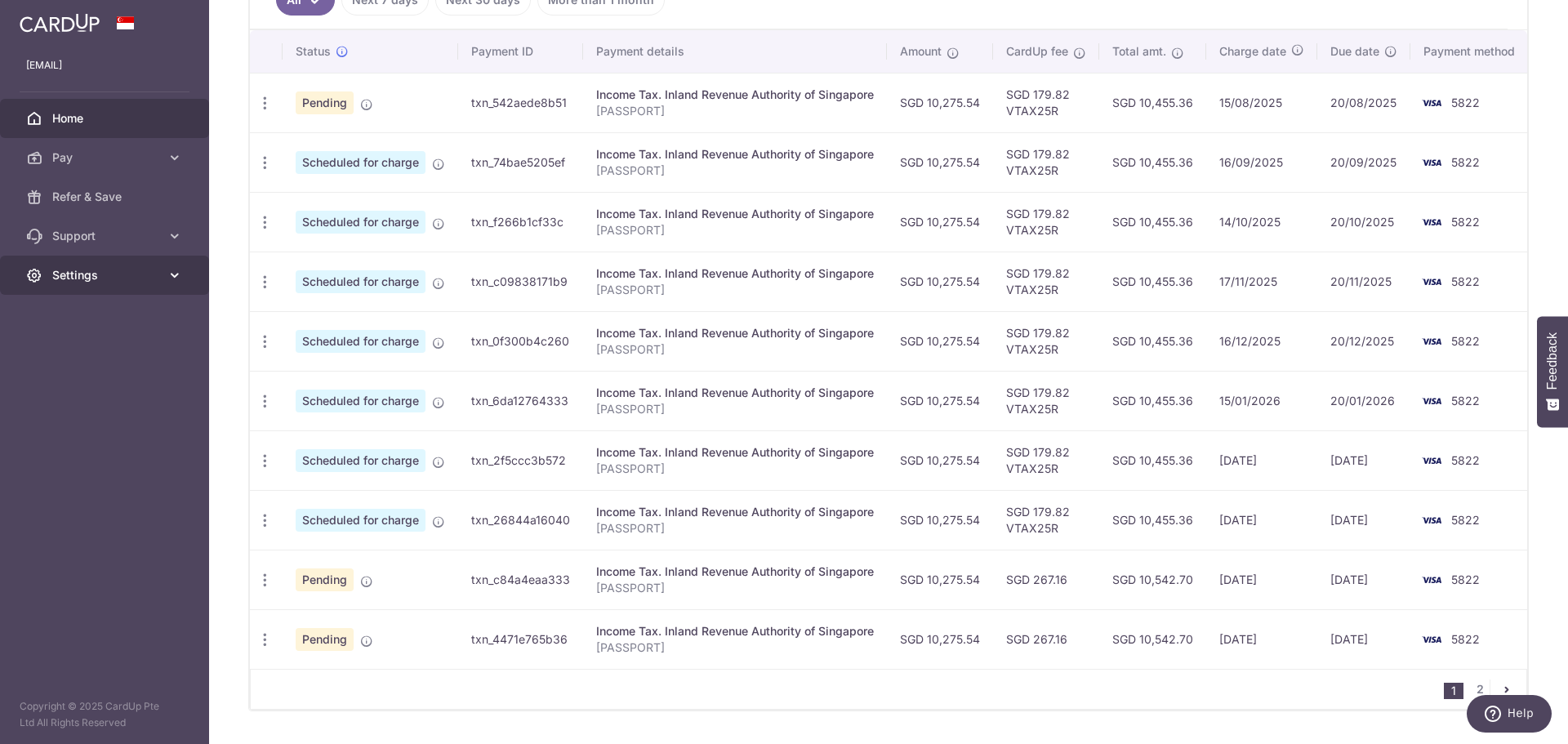 click on "Settings" at bounding box center [106, 275] 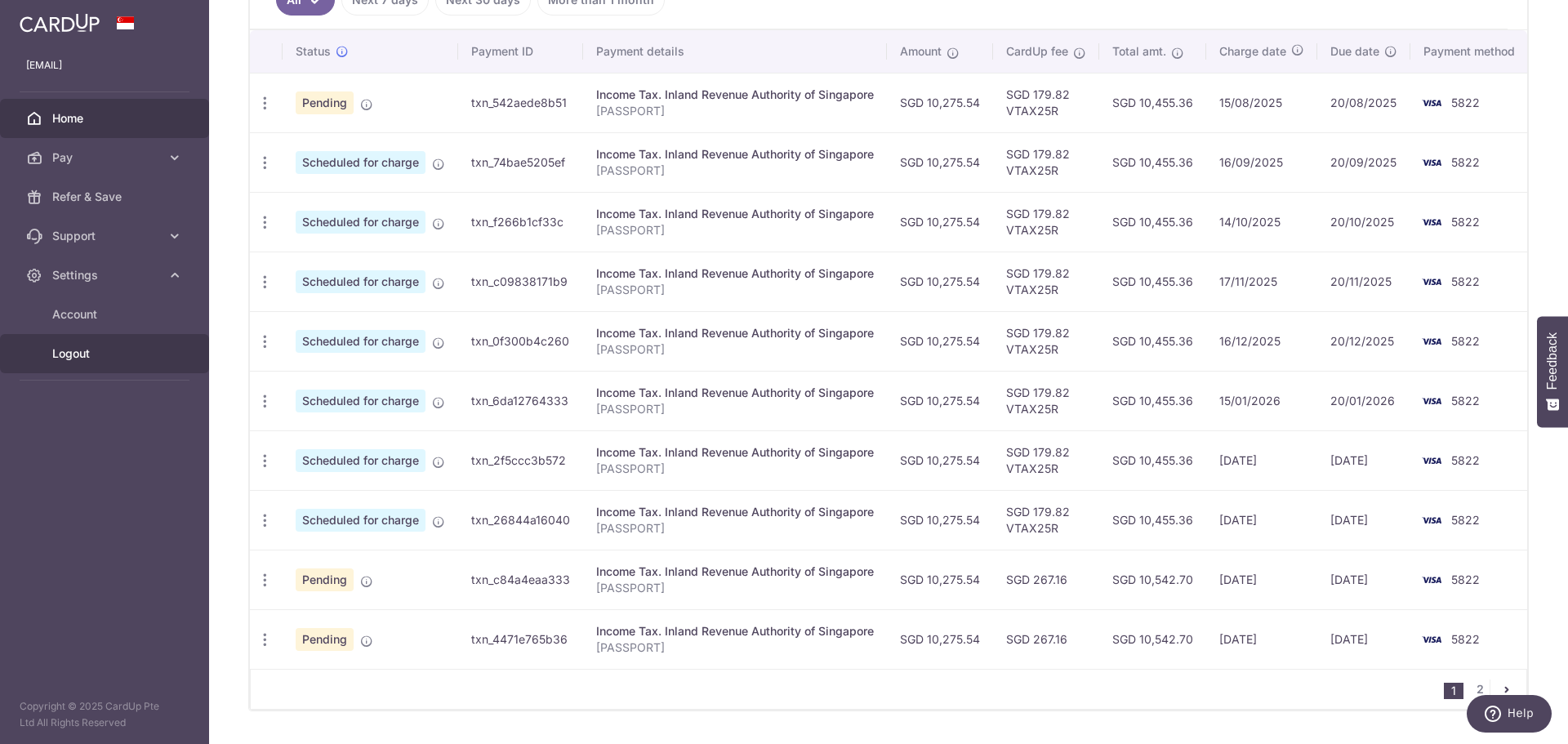 click on "Logout" at bounding box center [105, 354] 